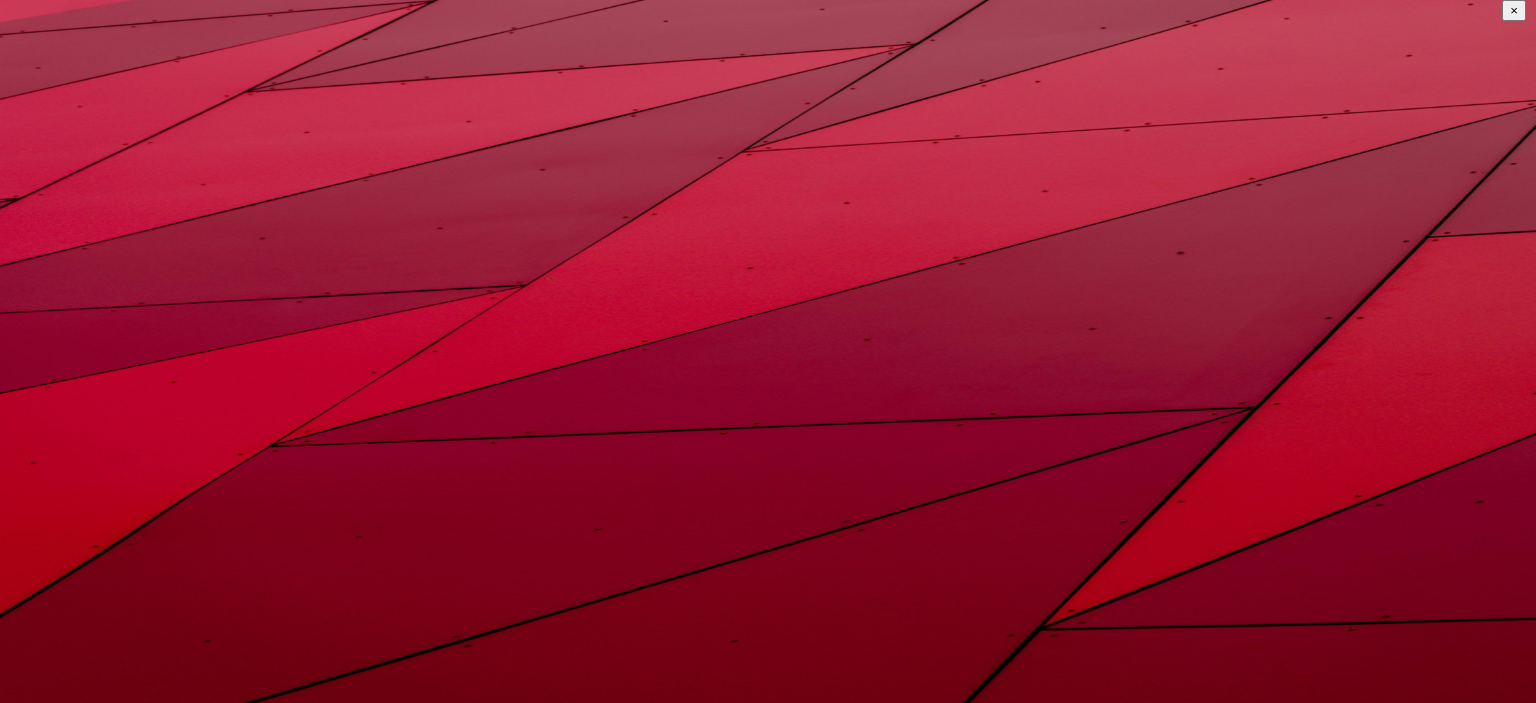 scroll, scrollTop: 0, scrollLeft: 0, axis: both 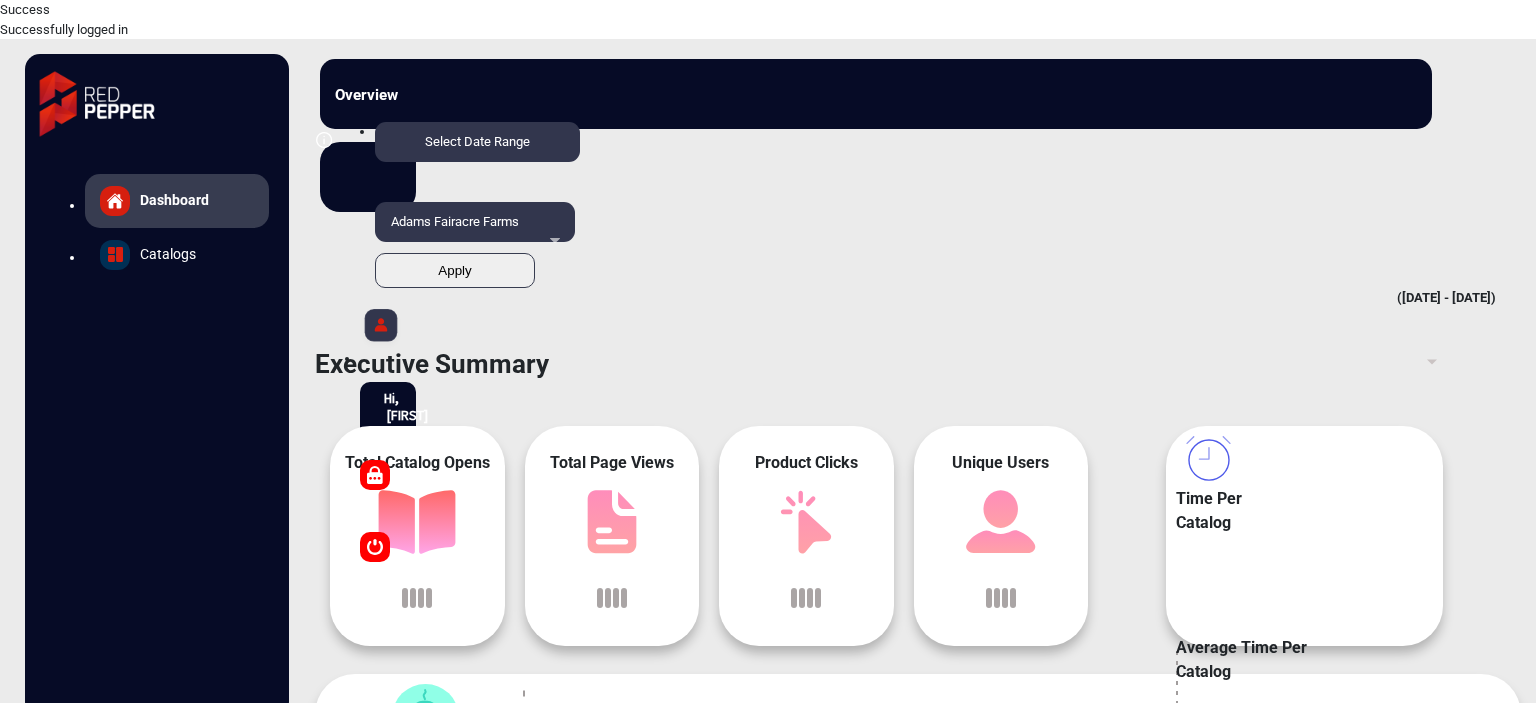 click on "Successfully logged in" at bounding box center [768, 30] 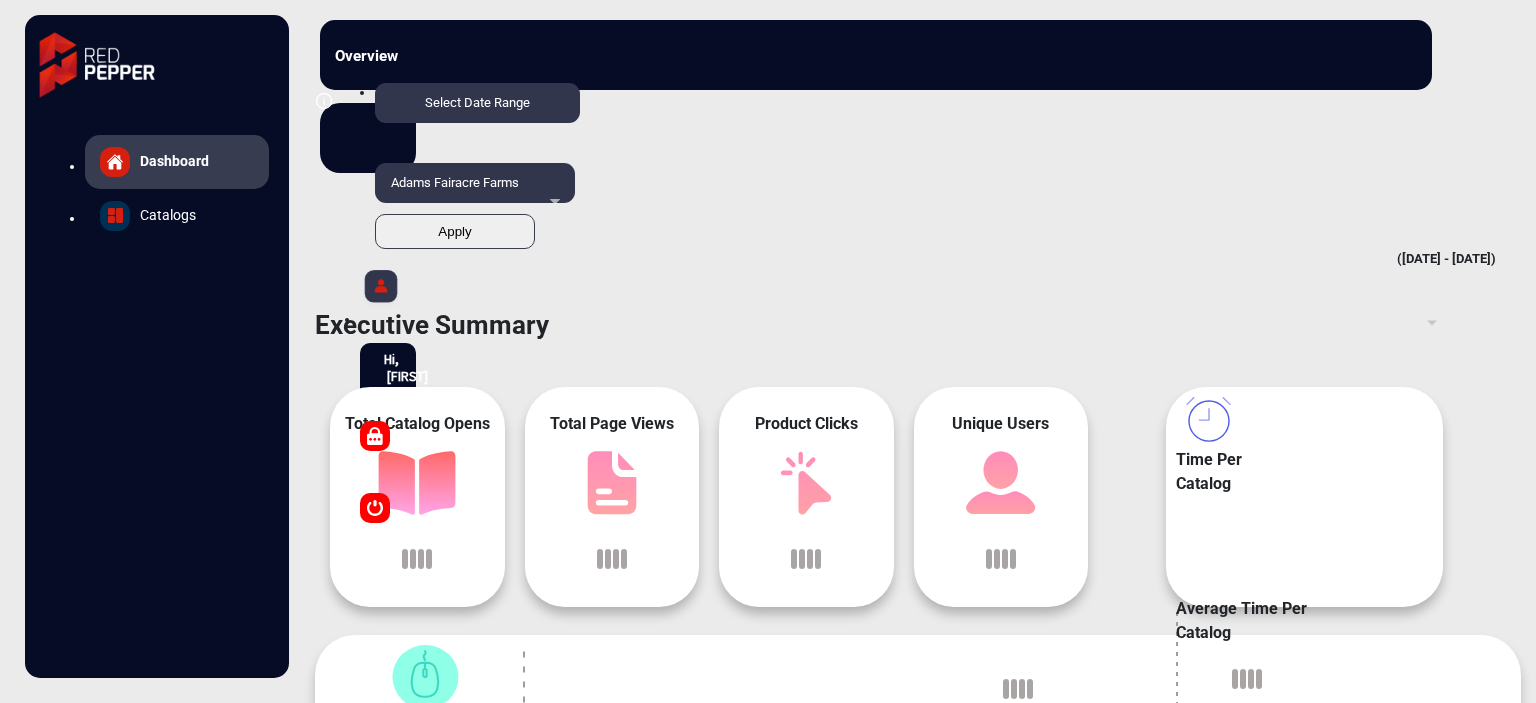 scroll, scrollTop: 15, scrollLeft: 0, axis: vertical 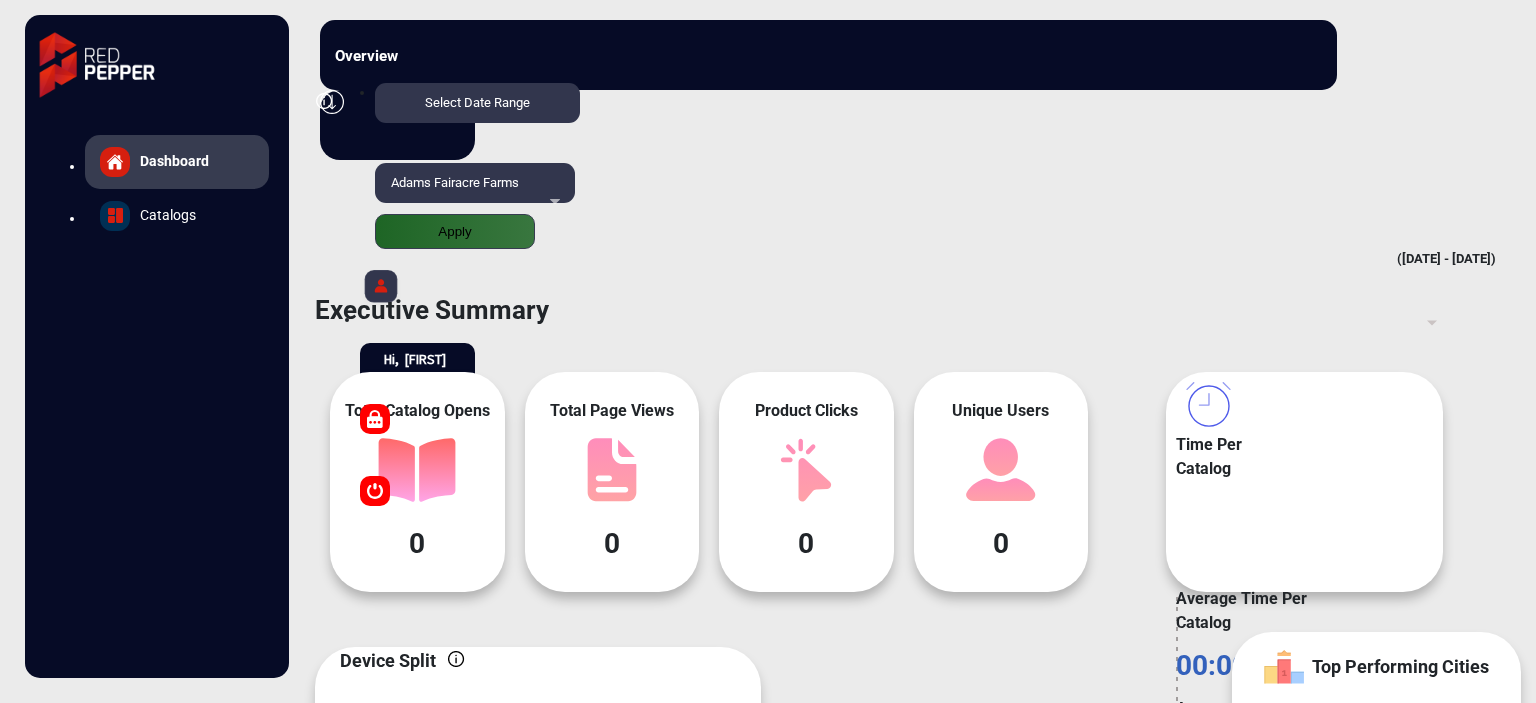 click on "Adams Fairacre Farms" at bounding box center (471, 183) 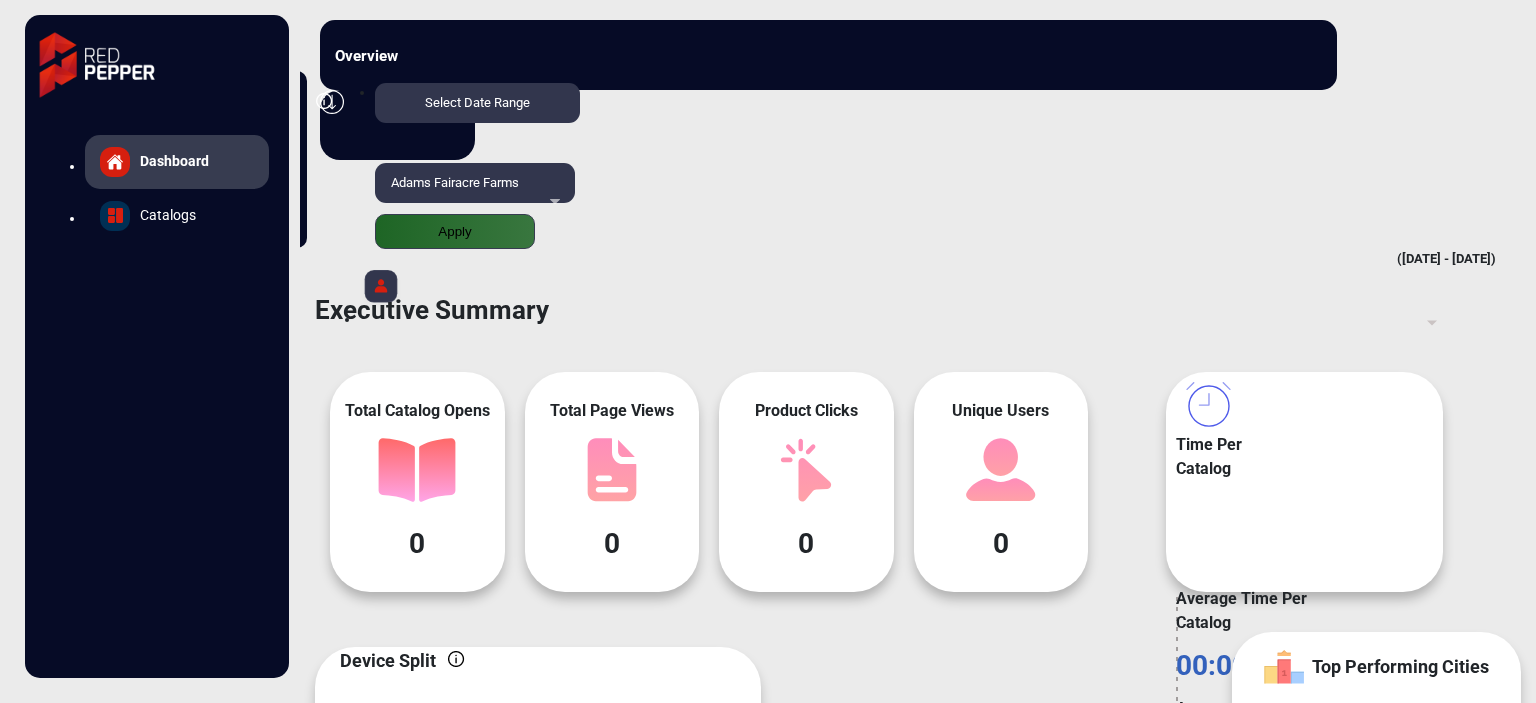 click on "Log Out" at bounding box center [202, 186] 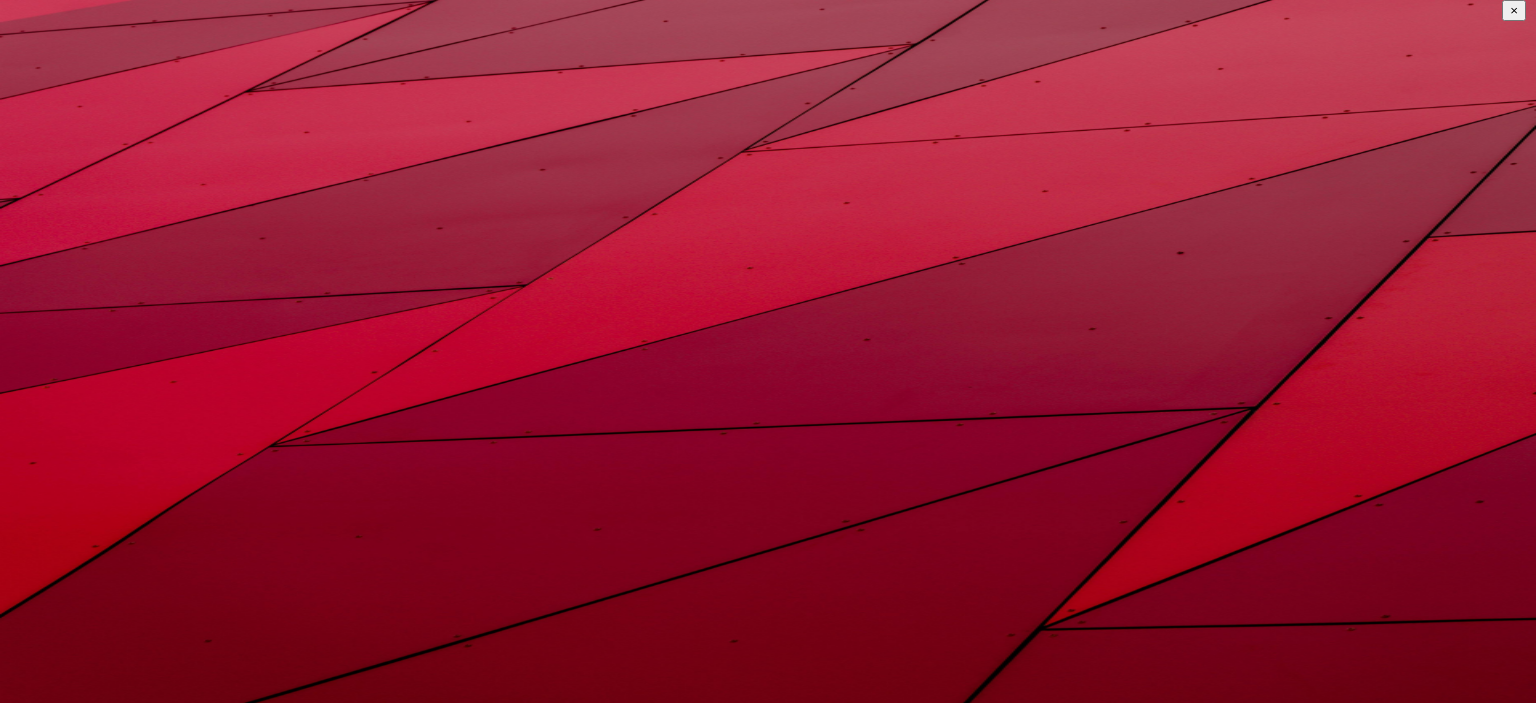 click on "[FIRST]" at bounding box center (210, 1221) 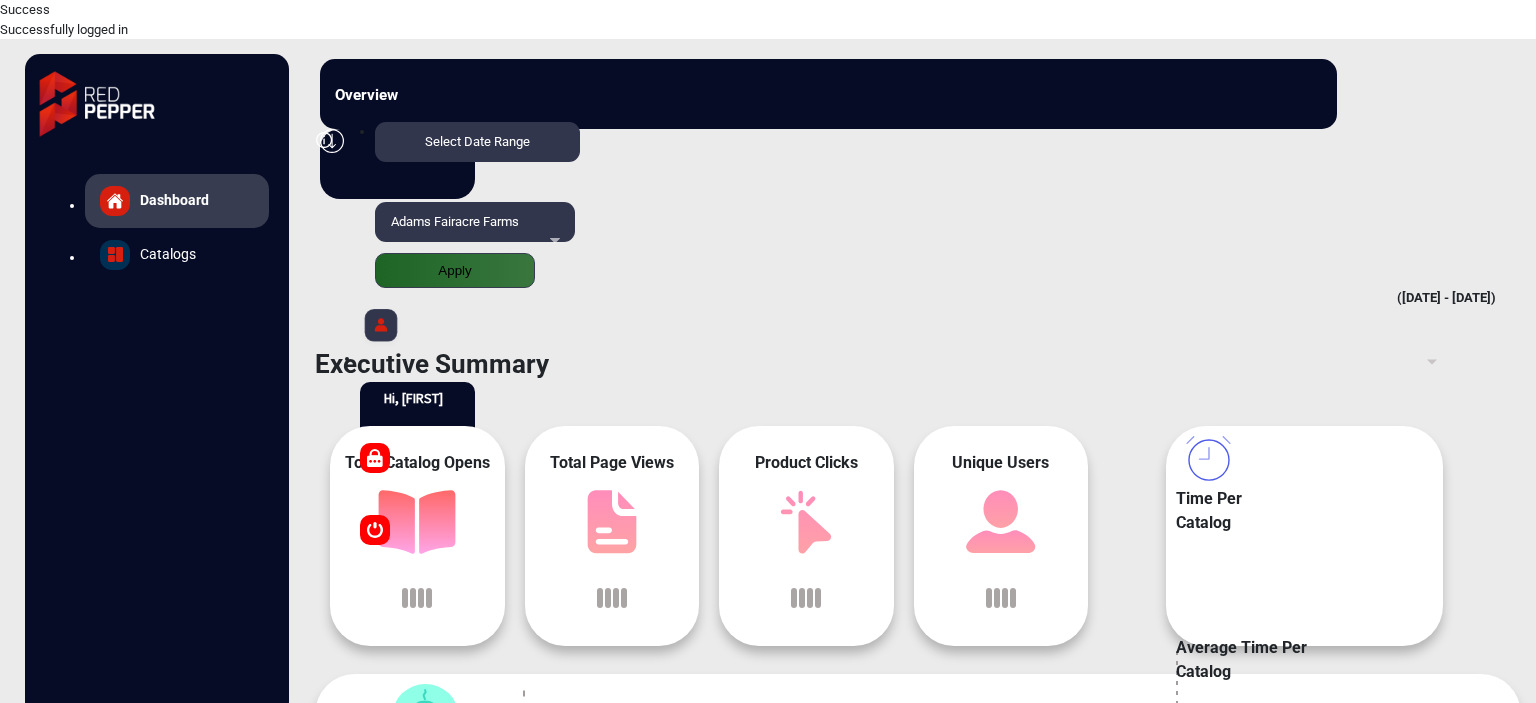 scroll, scrollTop: 15, scrollLeft: 0, axis: vertical 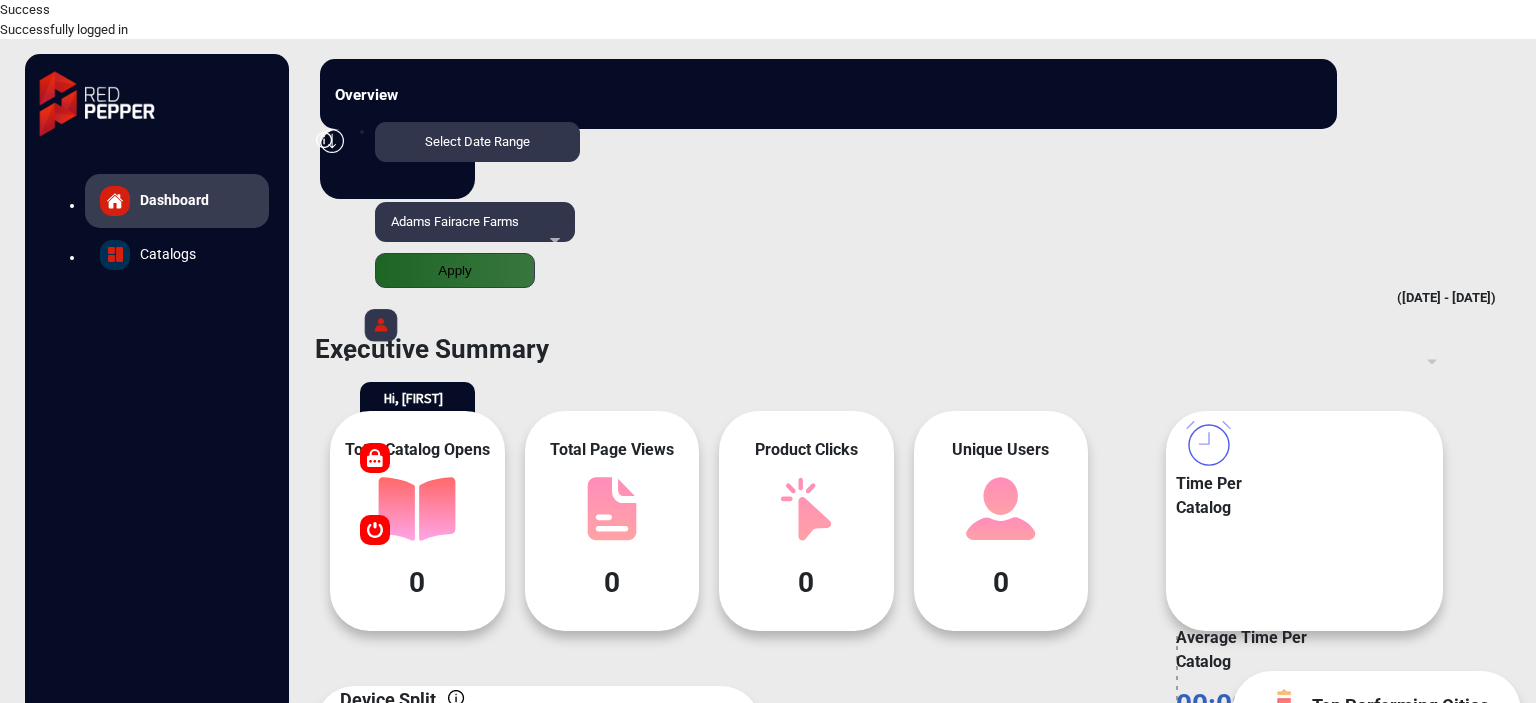 click on "Executive Summary" at bounding box center (918, 349) 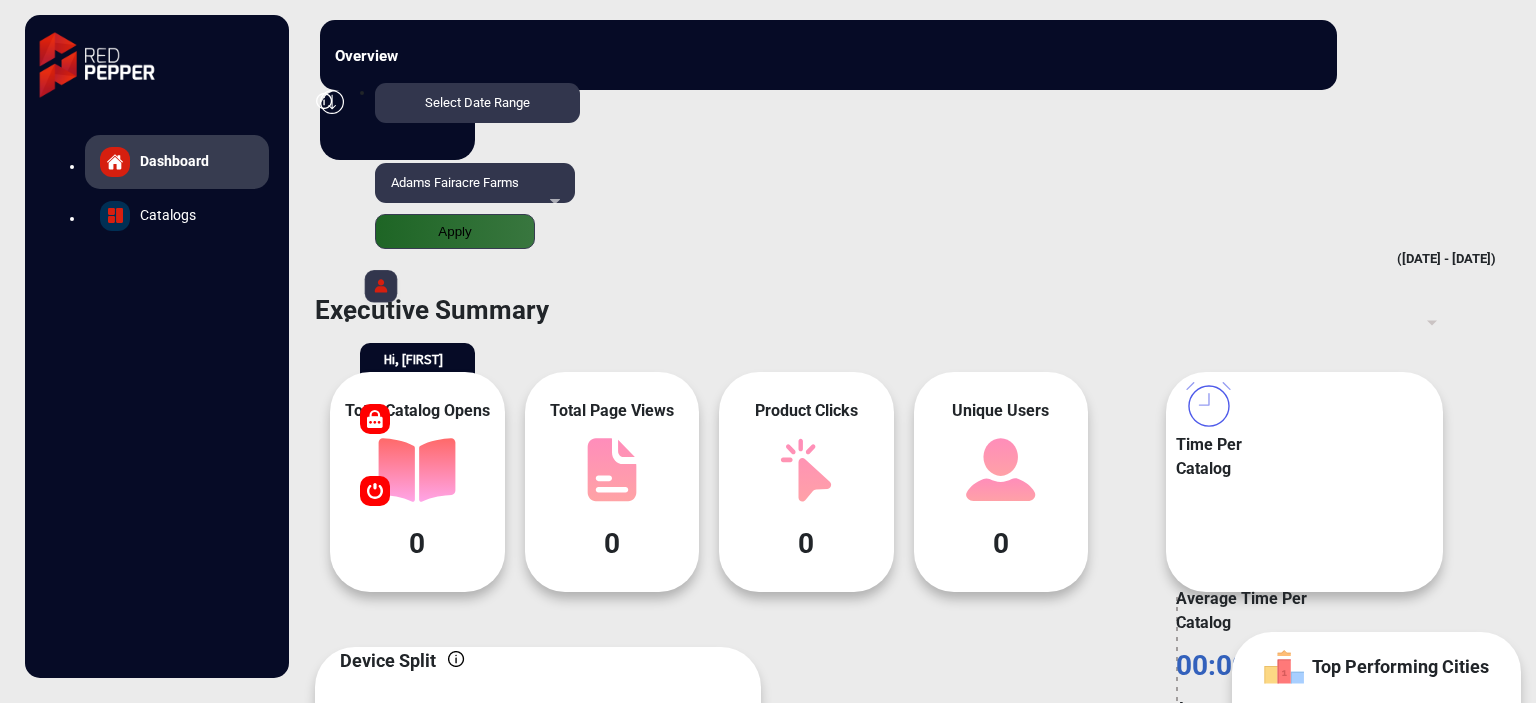 scroll, scrollTop: 2933, scrollLeft: 0, axis: vertical 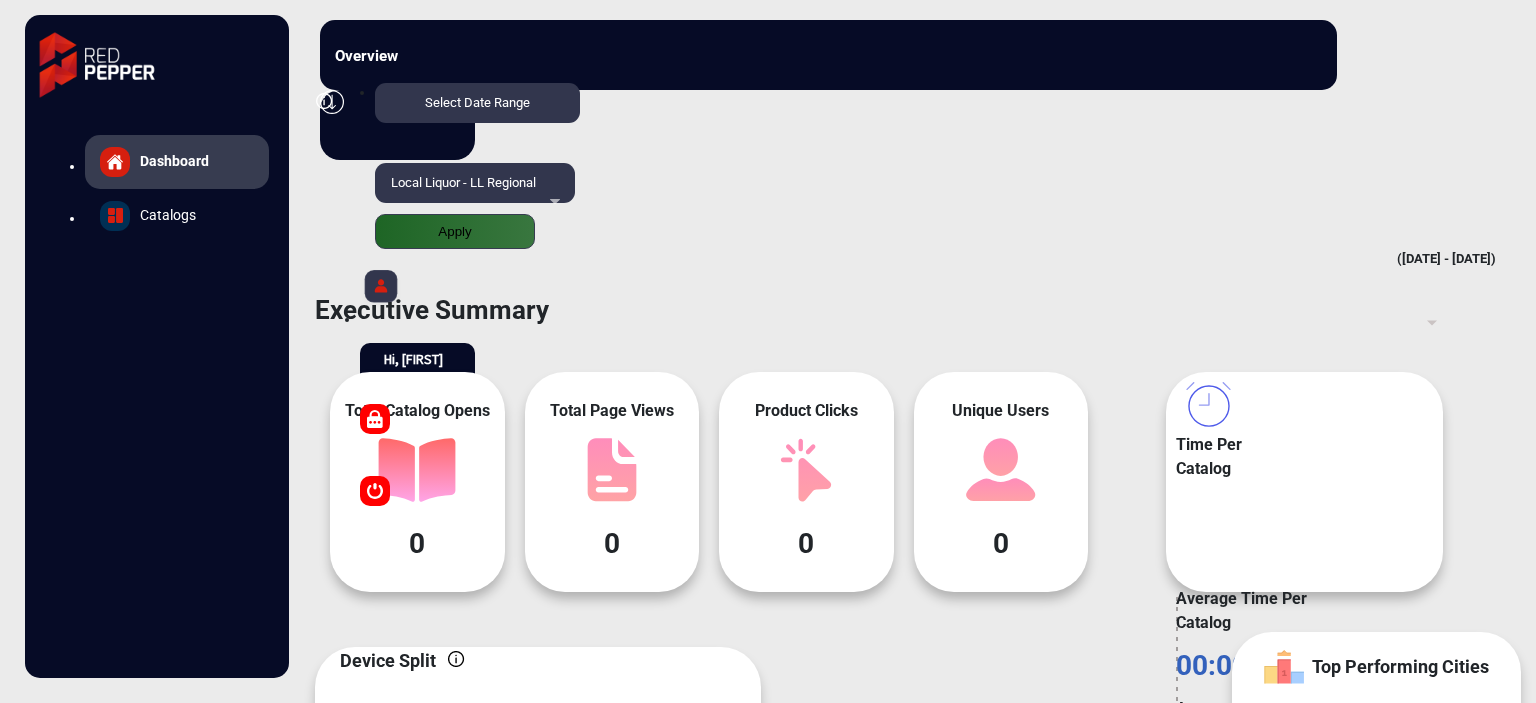 click on "Apply" at bounding box center (455, 231) 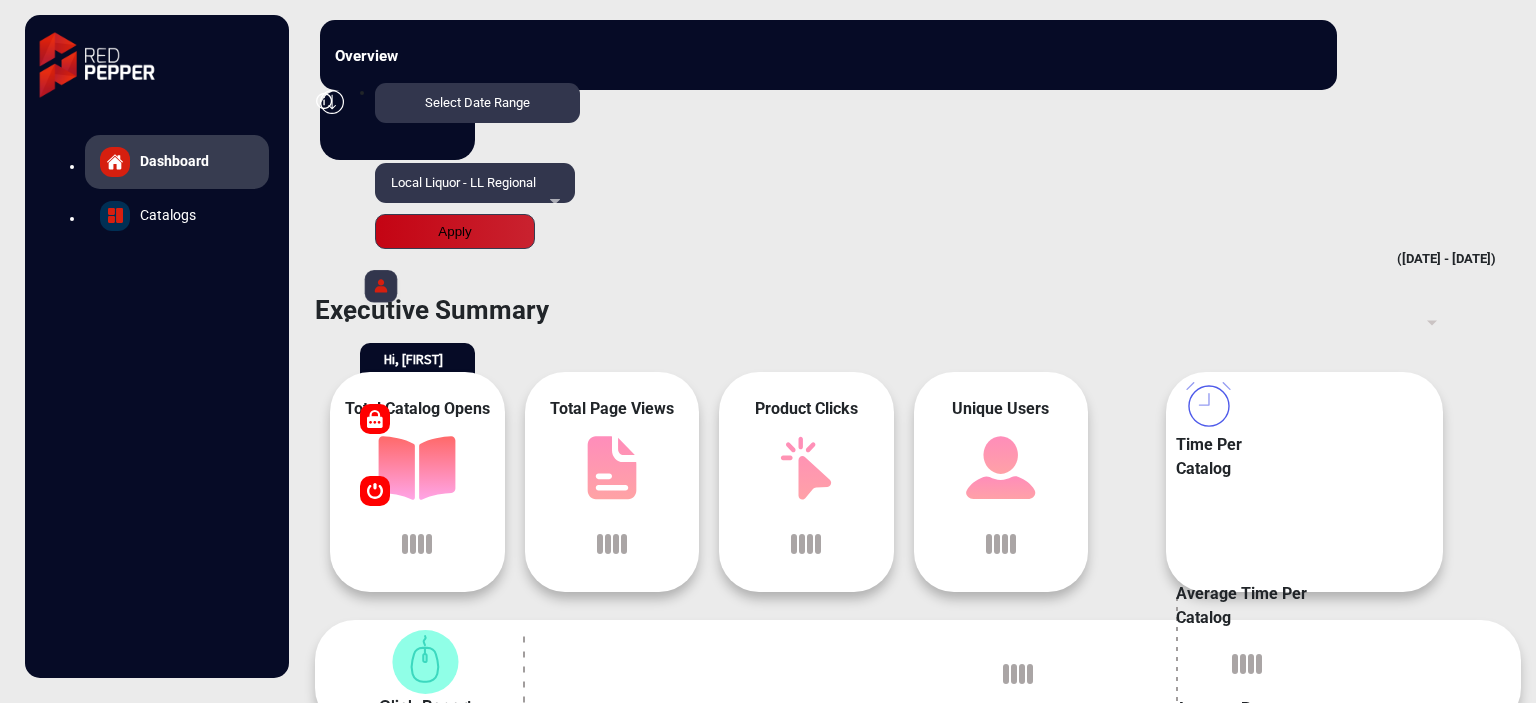 click on "Select Date Range" at bounding box center (477, 103) 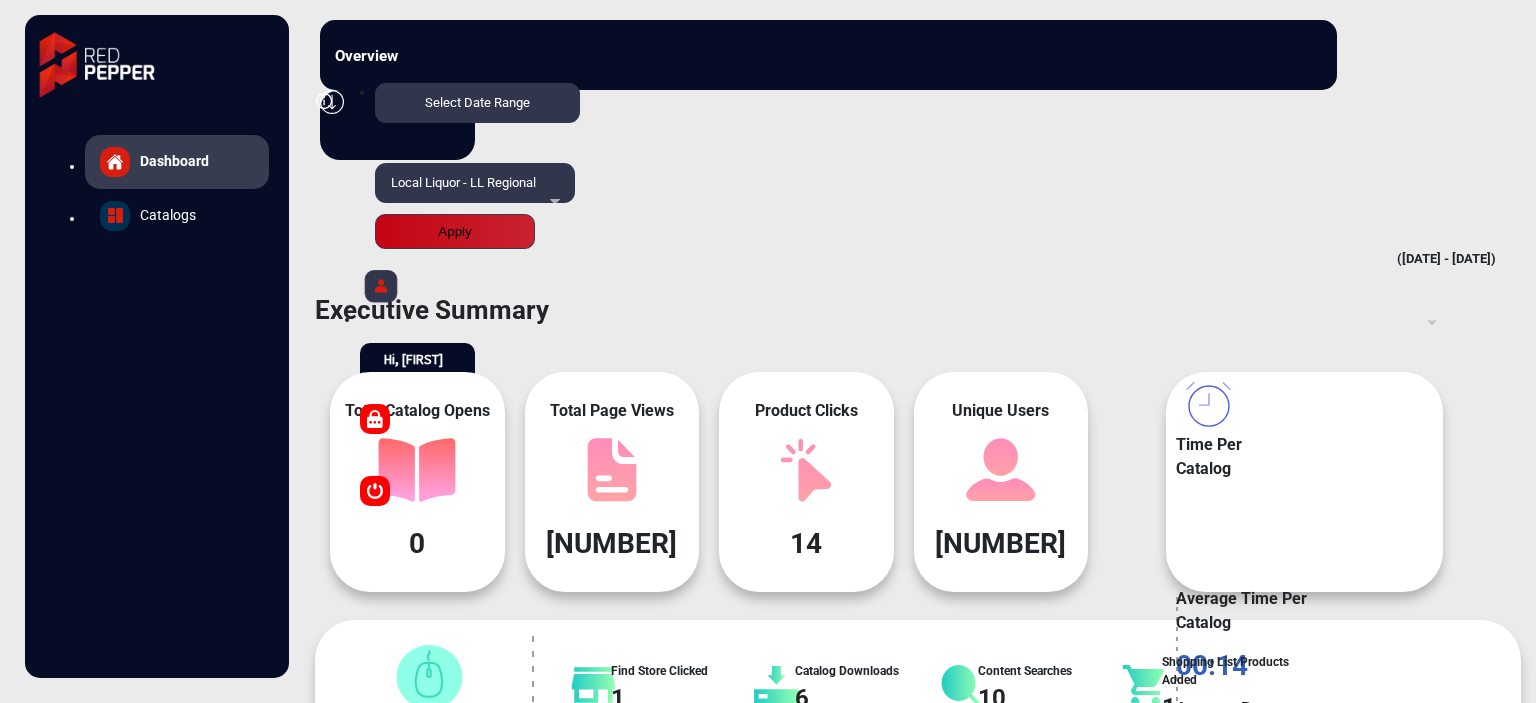 scroll, scrollTop: 999101, scrollLeft: 998828, axis: both 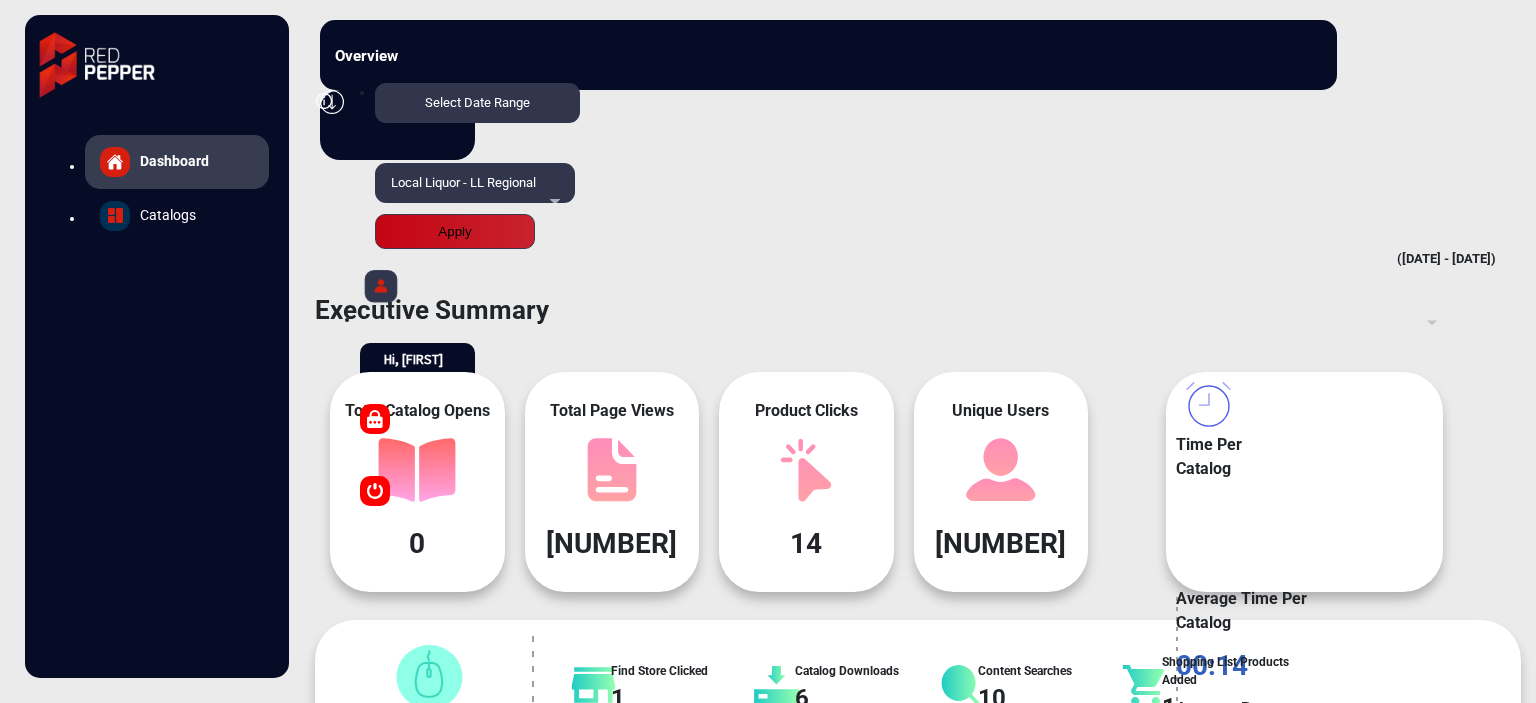 click on "Apply" at bounding box center (455, 231) 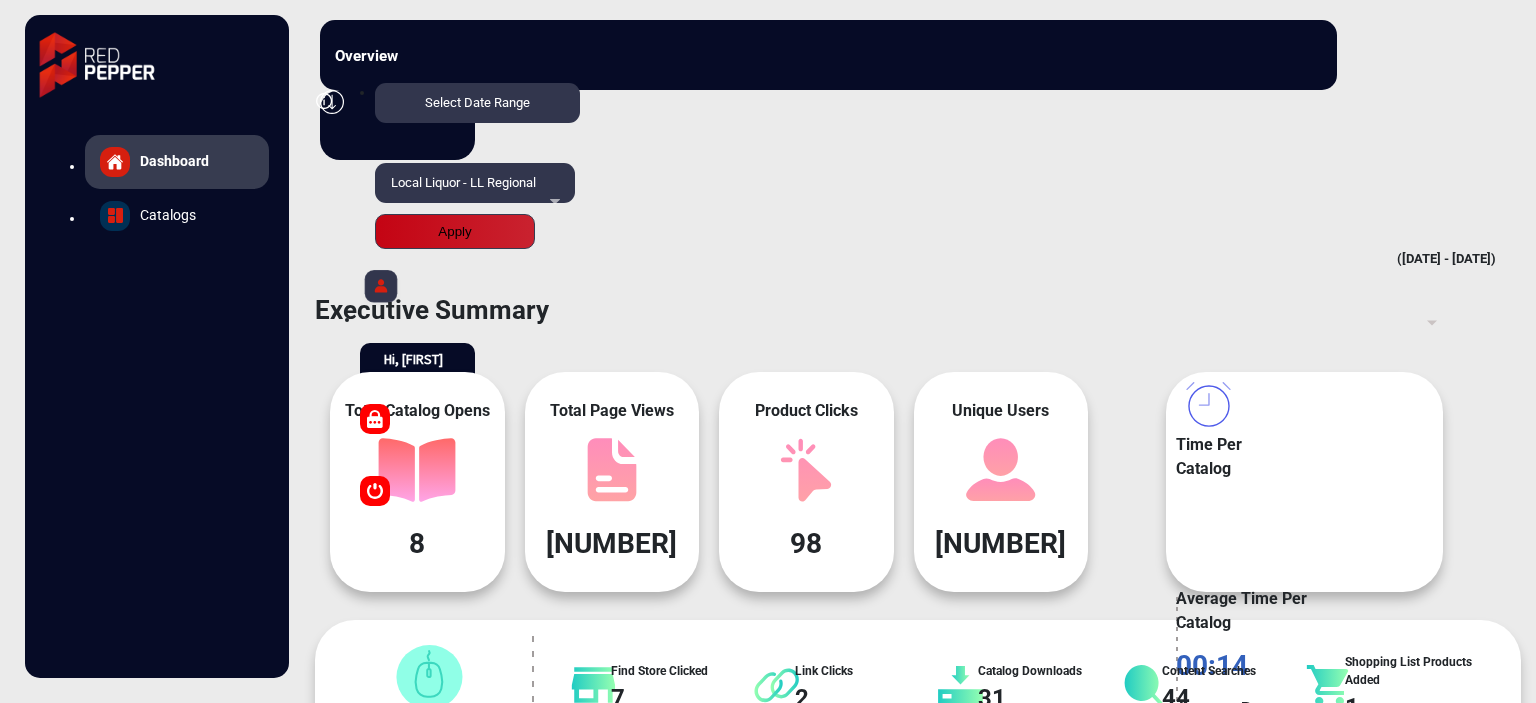 scroll, scrollTop: 999101, scrollLeft: 998828, axis: both 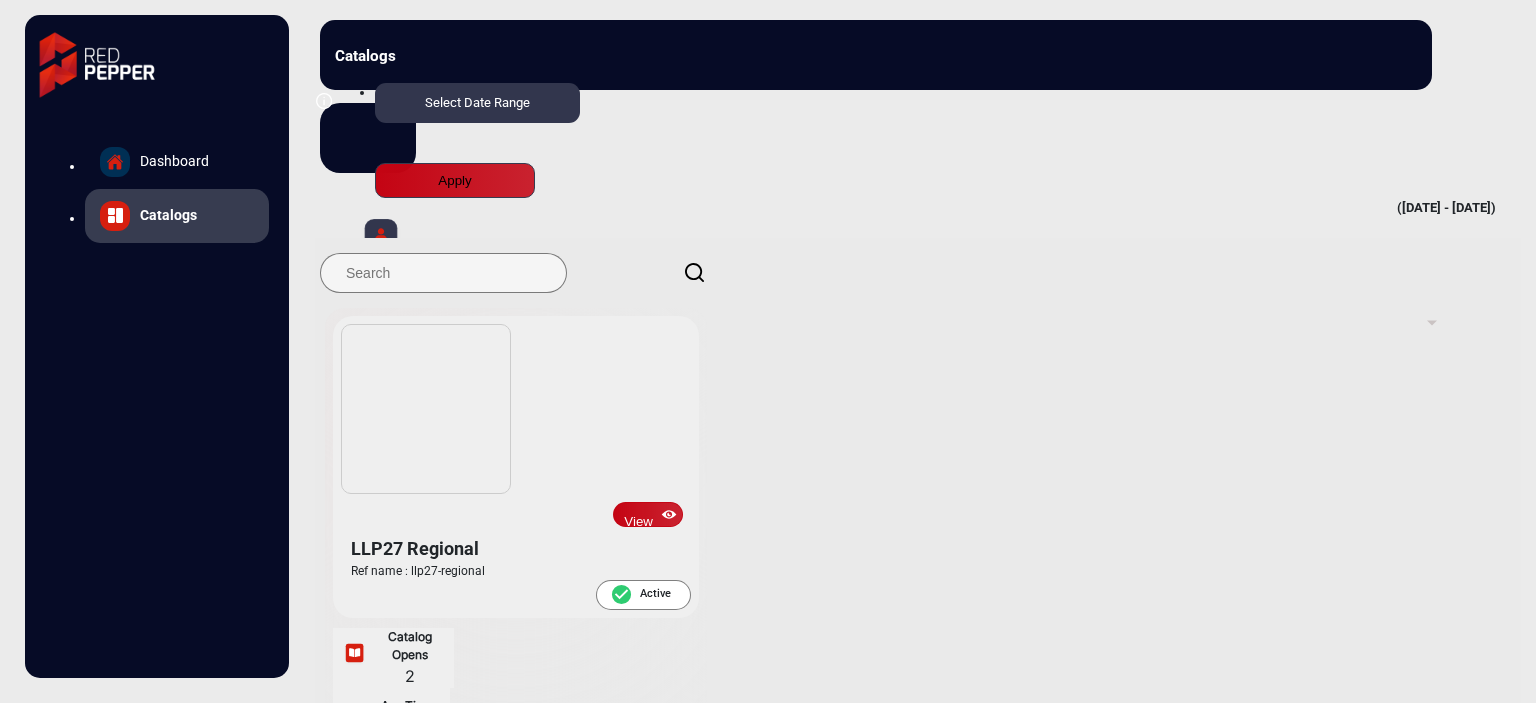 click on "View" at bounding box center [648, 514] 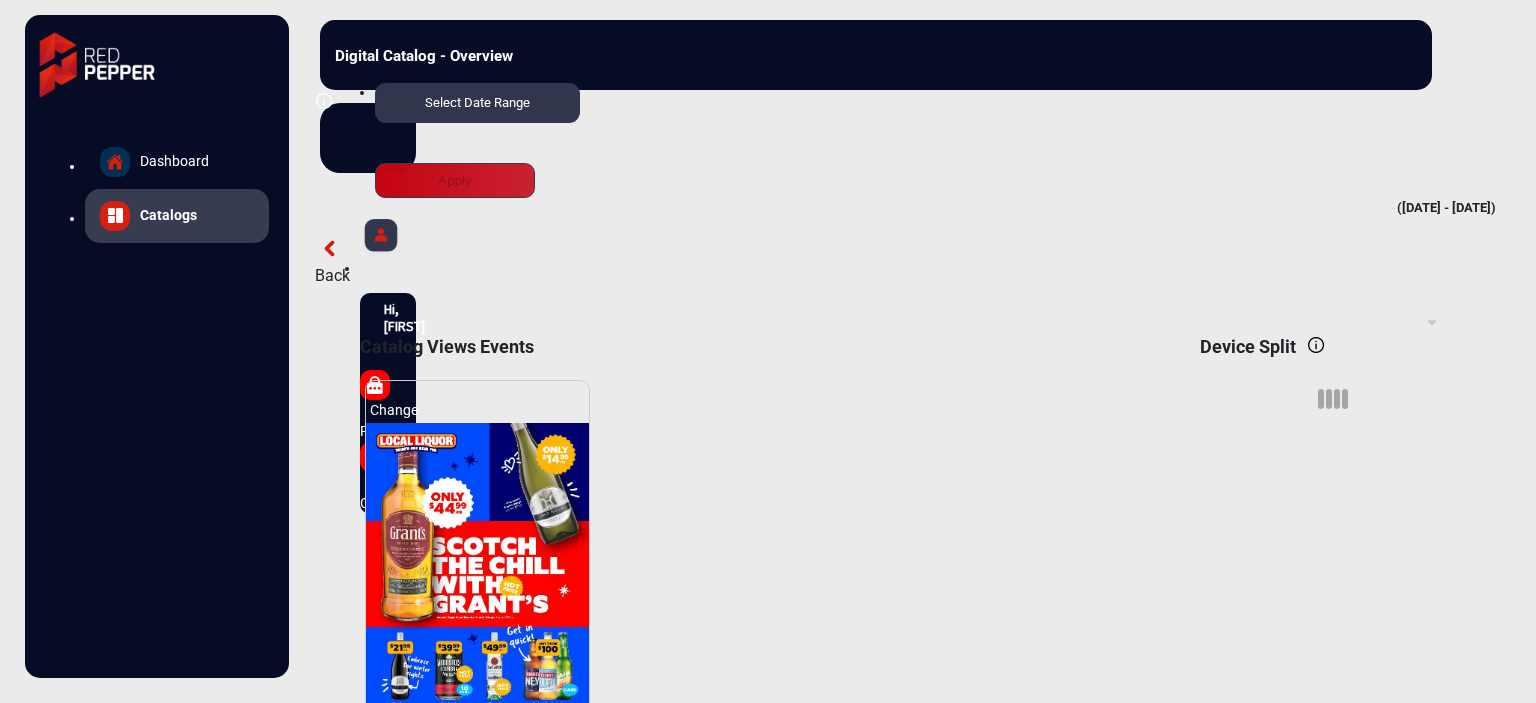 scroll, scrollTop: 15, scrollLeft: 0, axis: vertical 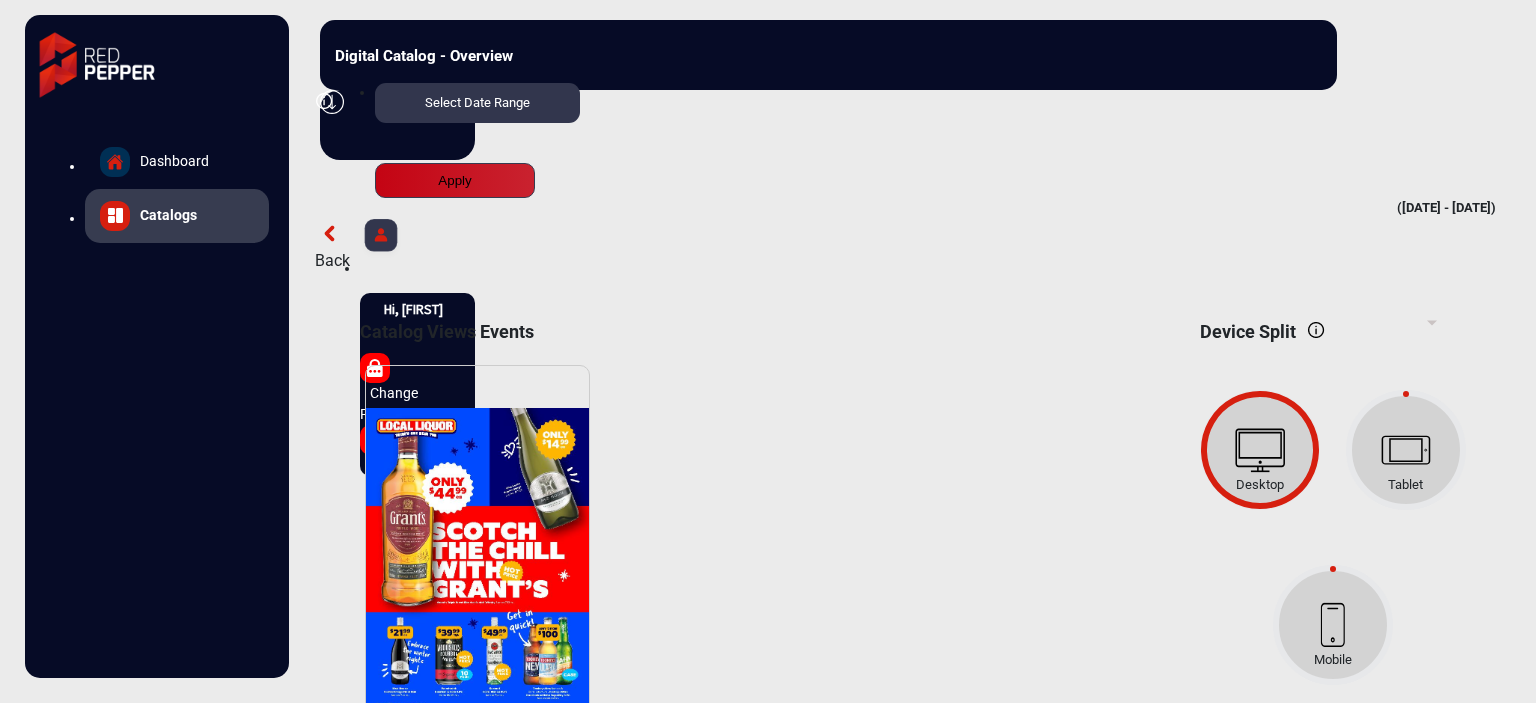 click on "Back" at bounding box center (918, 261) 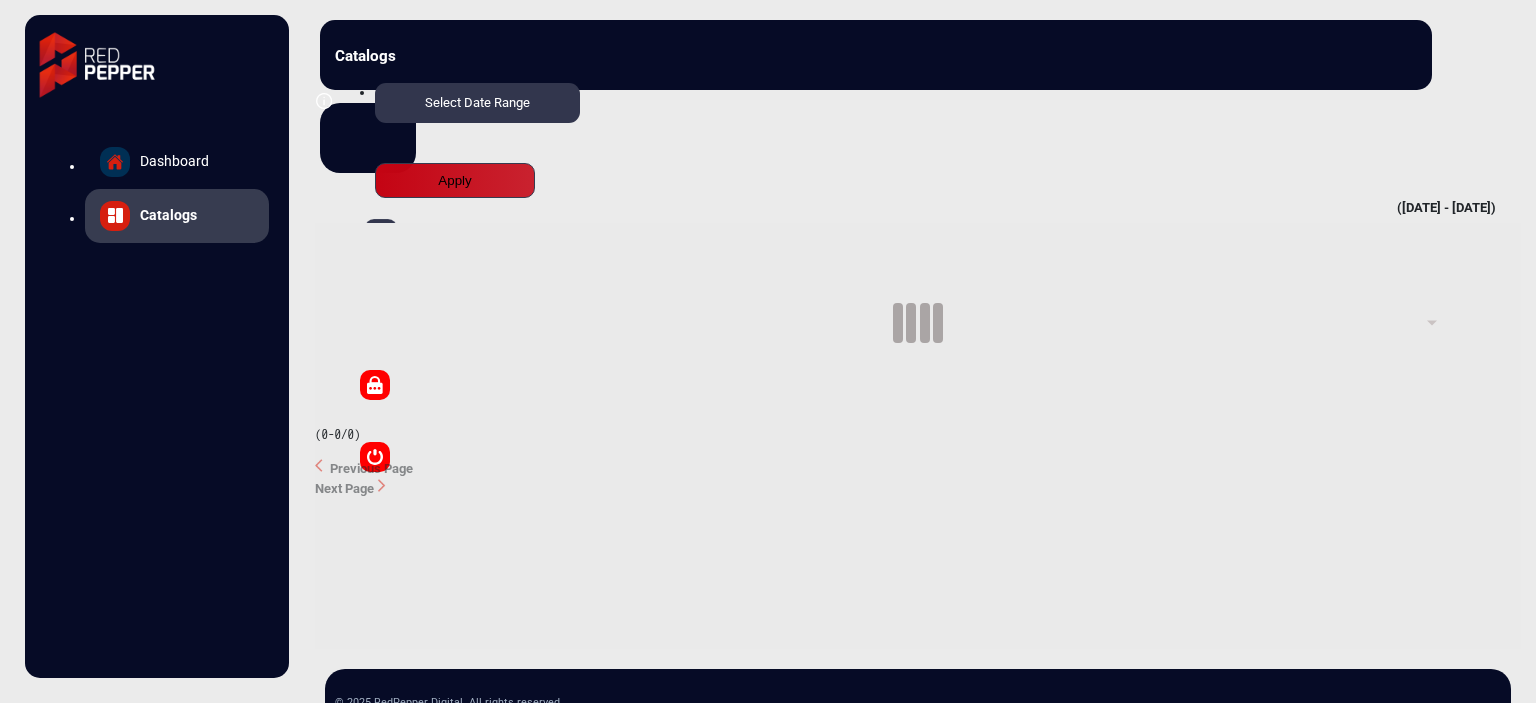scroll, scrollTop: 0, scrollLeft: 0, axis: both 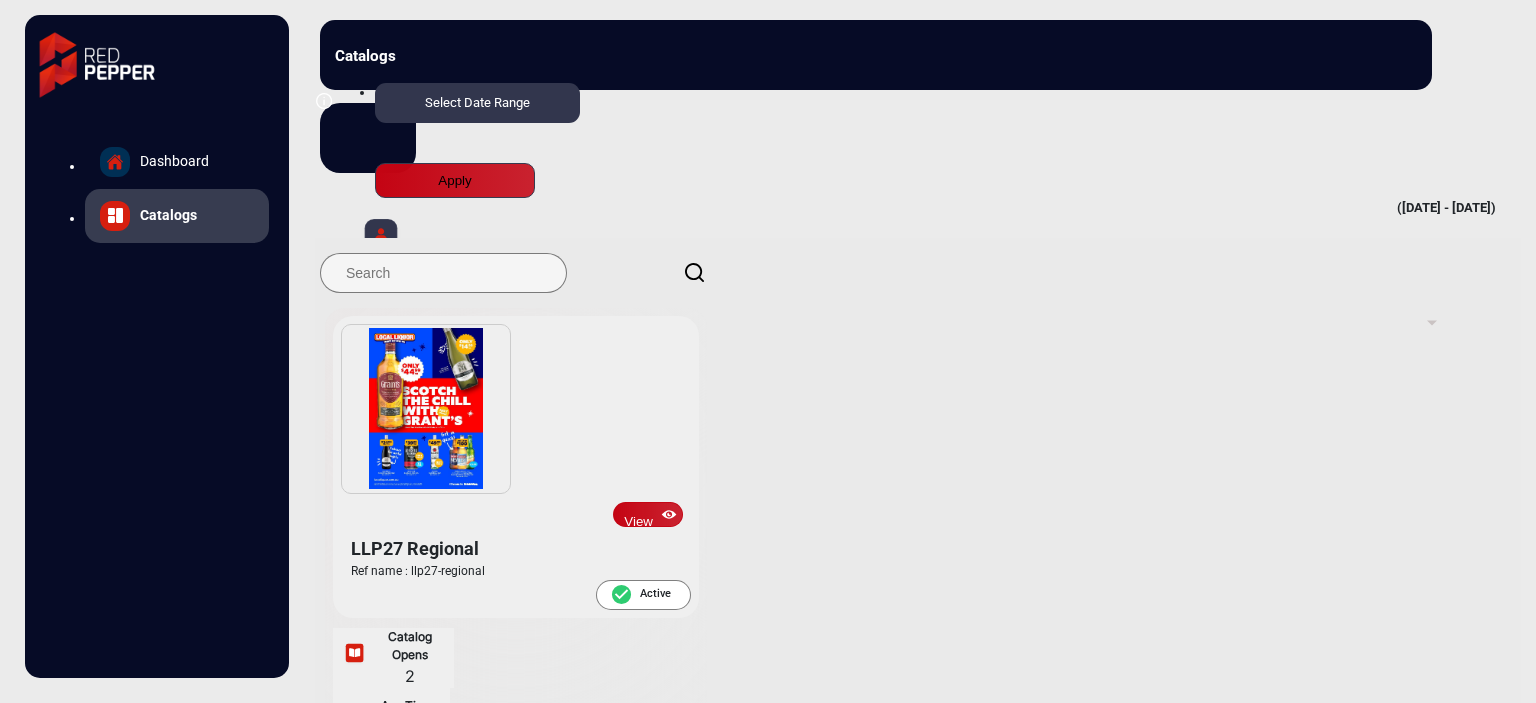 click on "View" at bounding box center [648, 514] 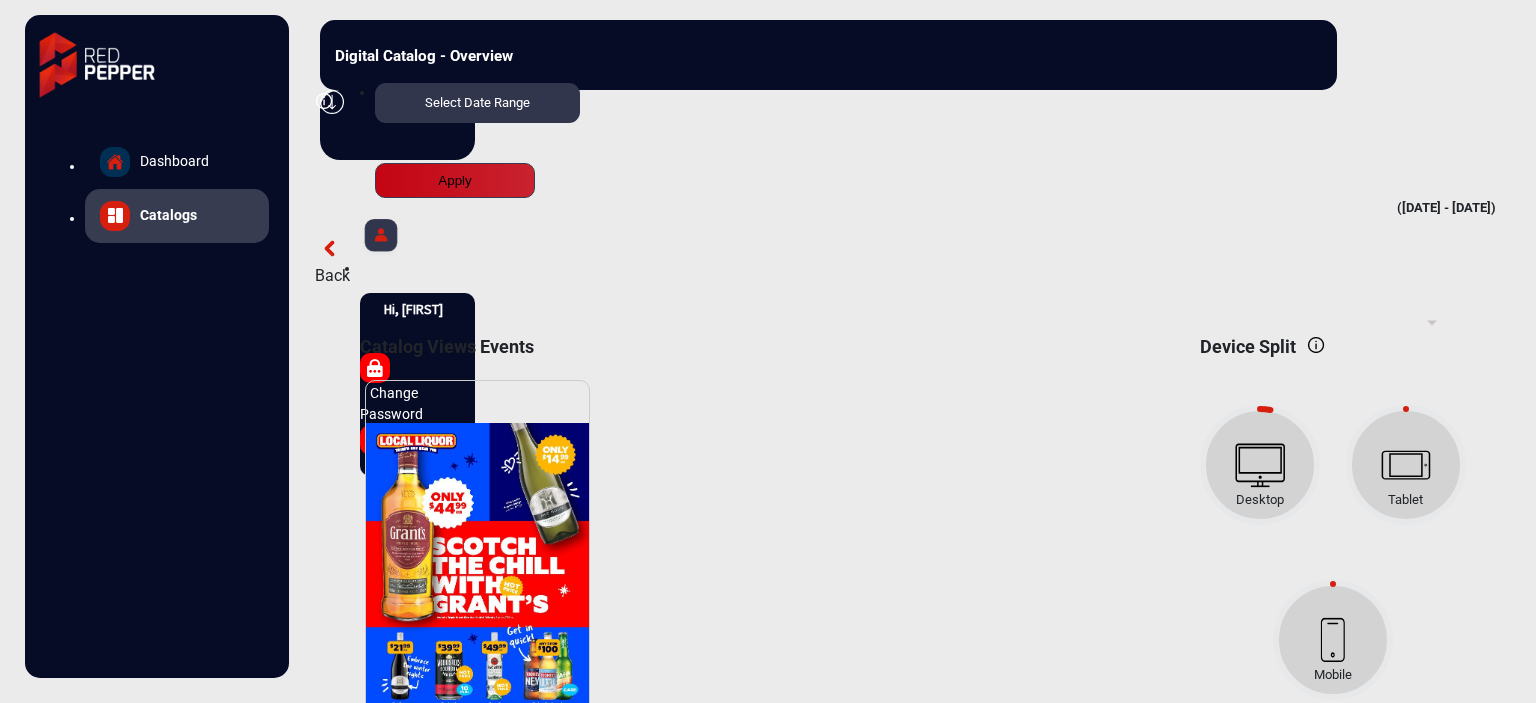 scroll, scrollTop: 15, scrollLeft: 0, axis: vertical 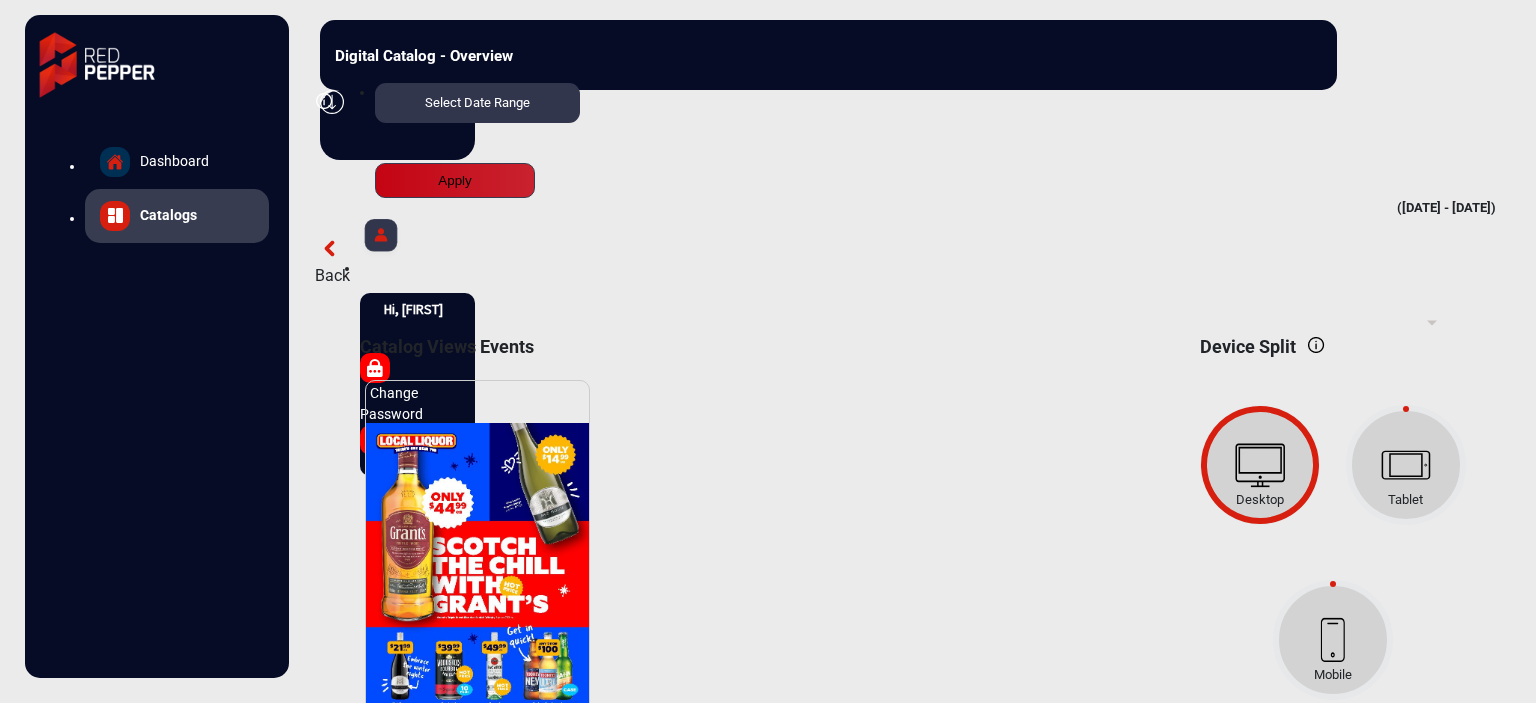 click on "Dashboard" at bounding box center [177, 162] 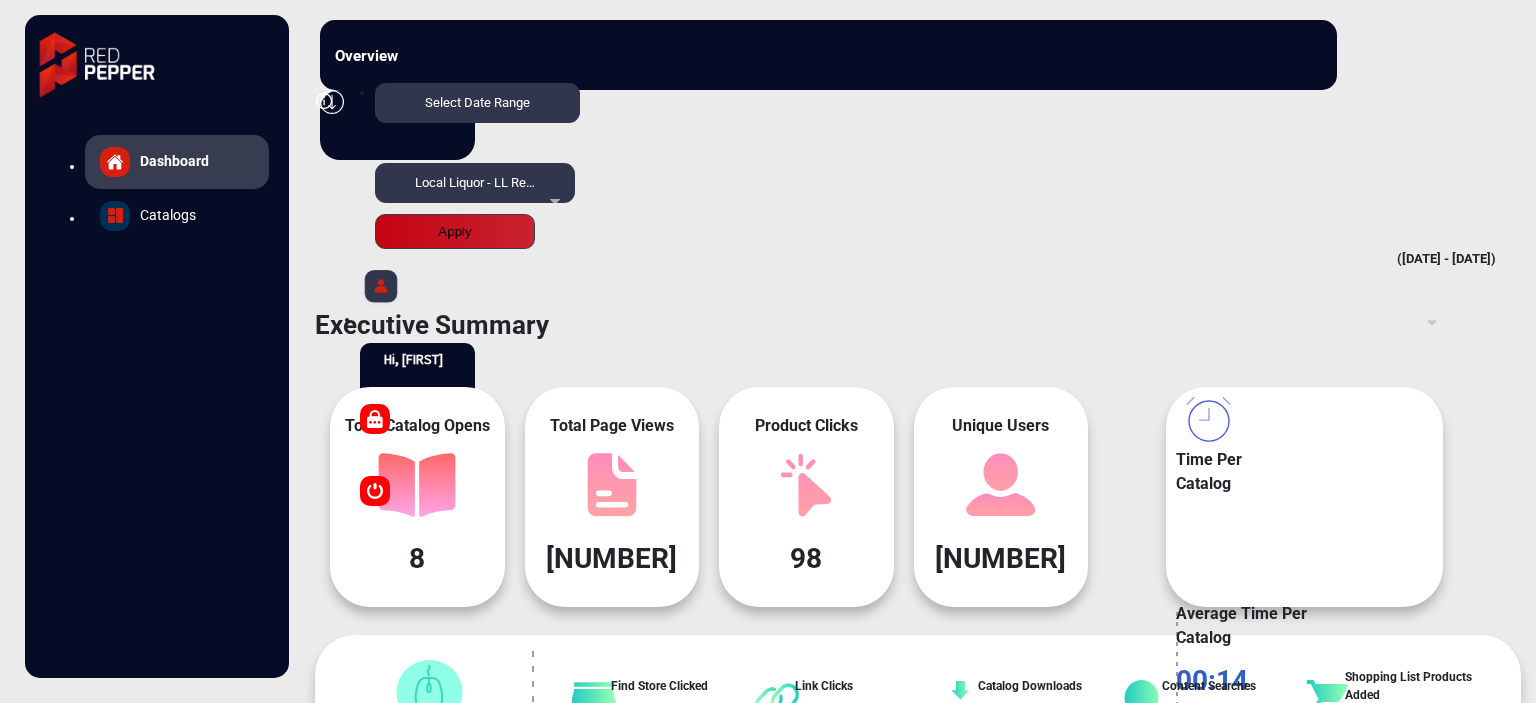 scroll, scrollTop: 15, scrollLeft: 0, axis: vertical 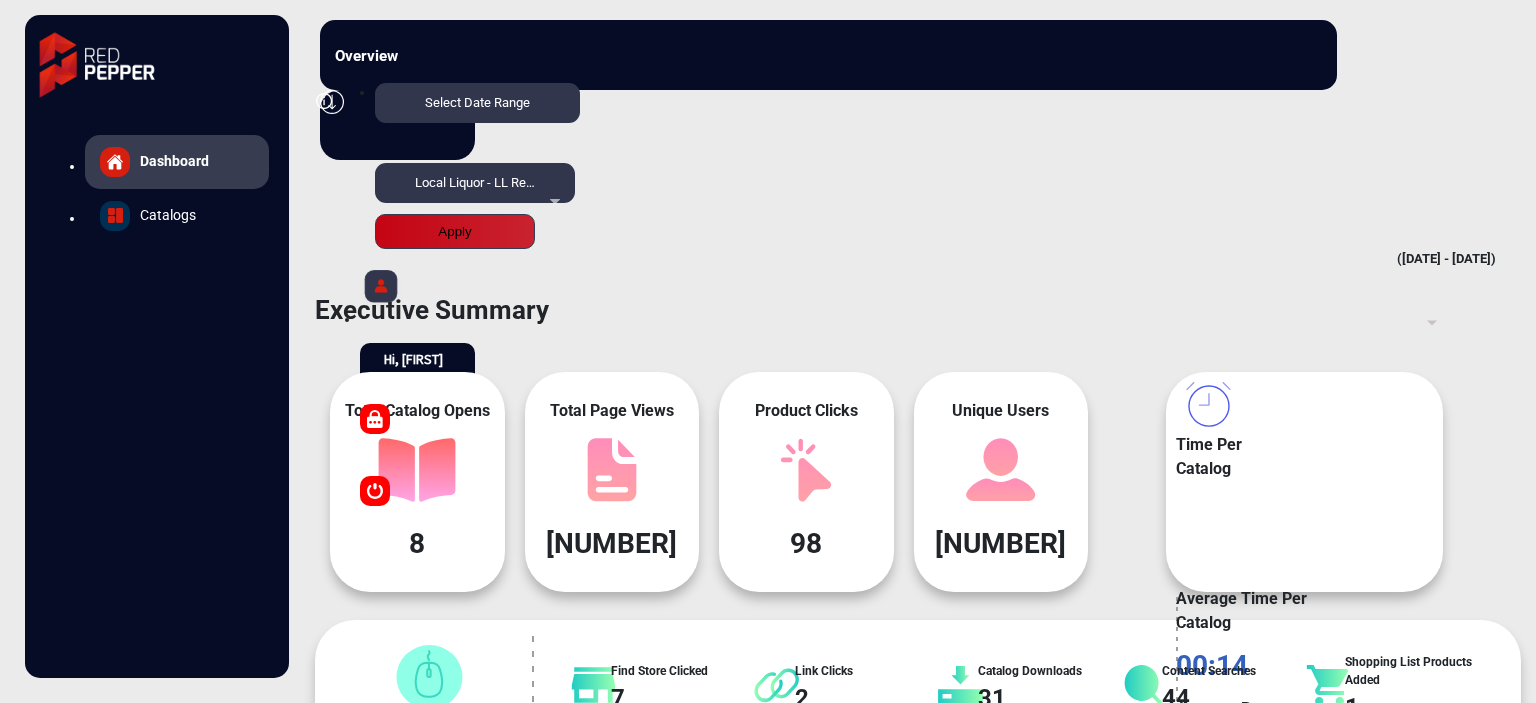 click on "Local Liquor - LL Regional" at bounding box center (487, 182) 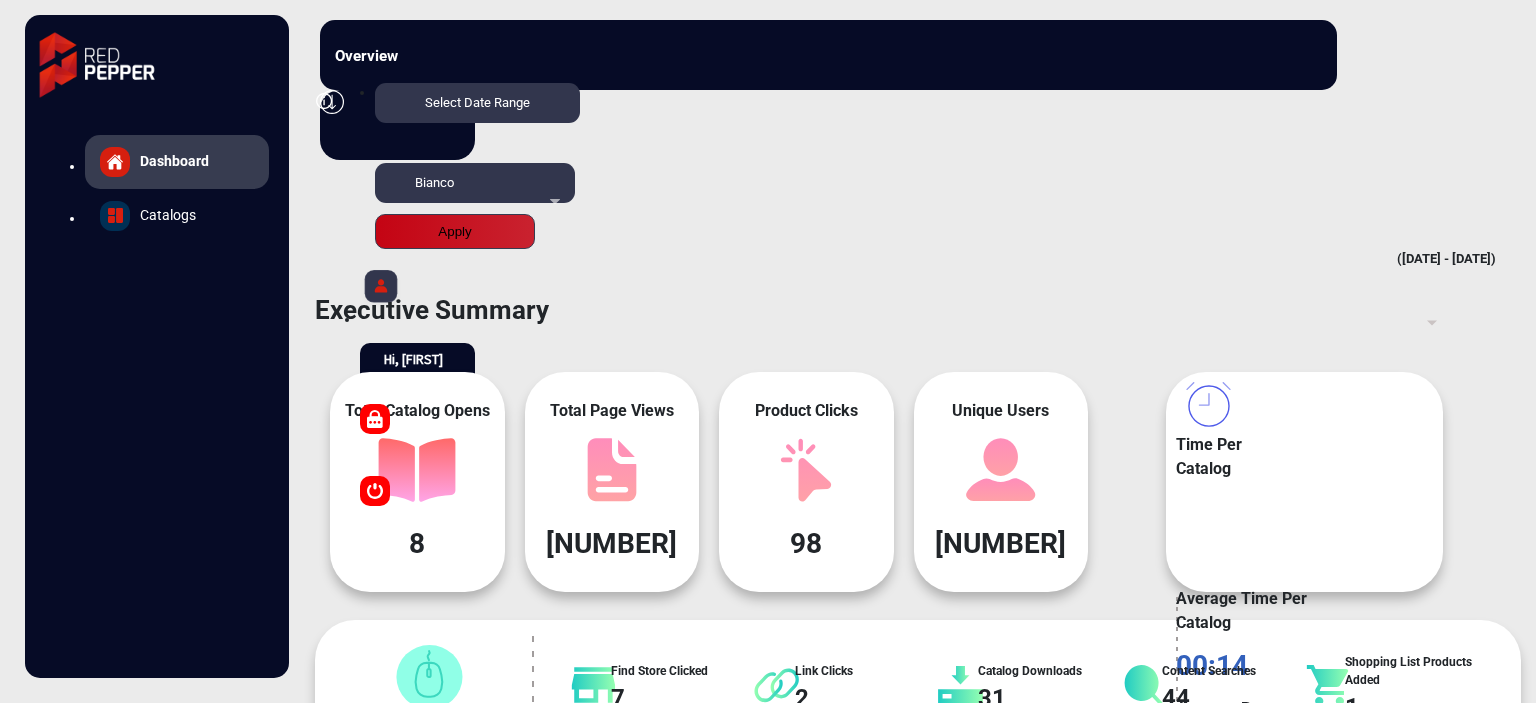 click on "Select Date Range" at bounding box center (477, 102) 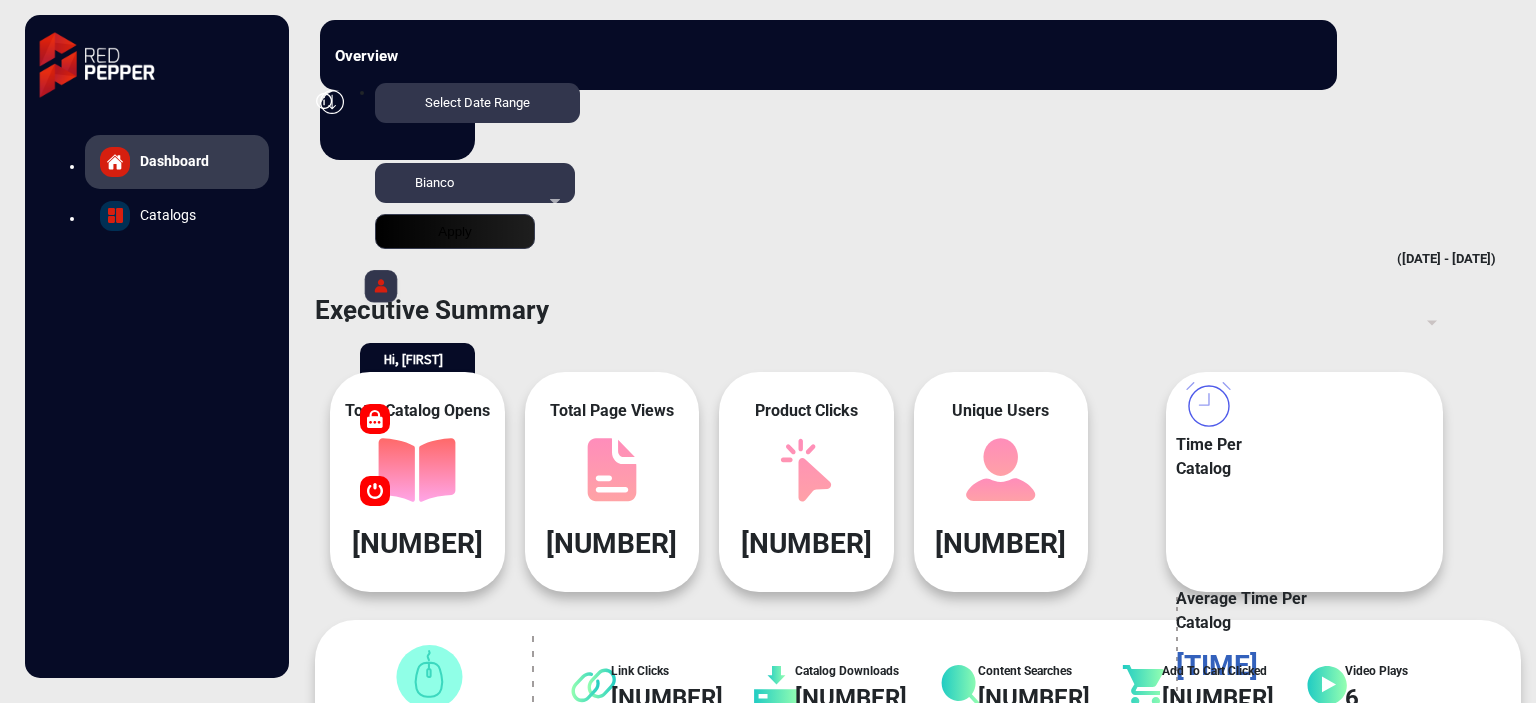 scroll, scrollTop: 999101, scrollLeft: 998828, axis: both 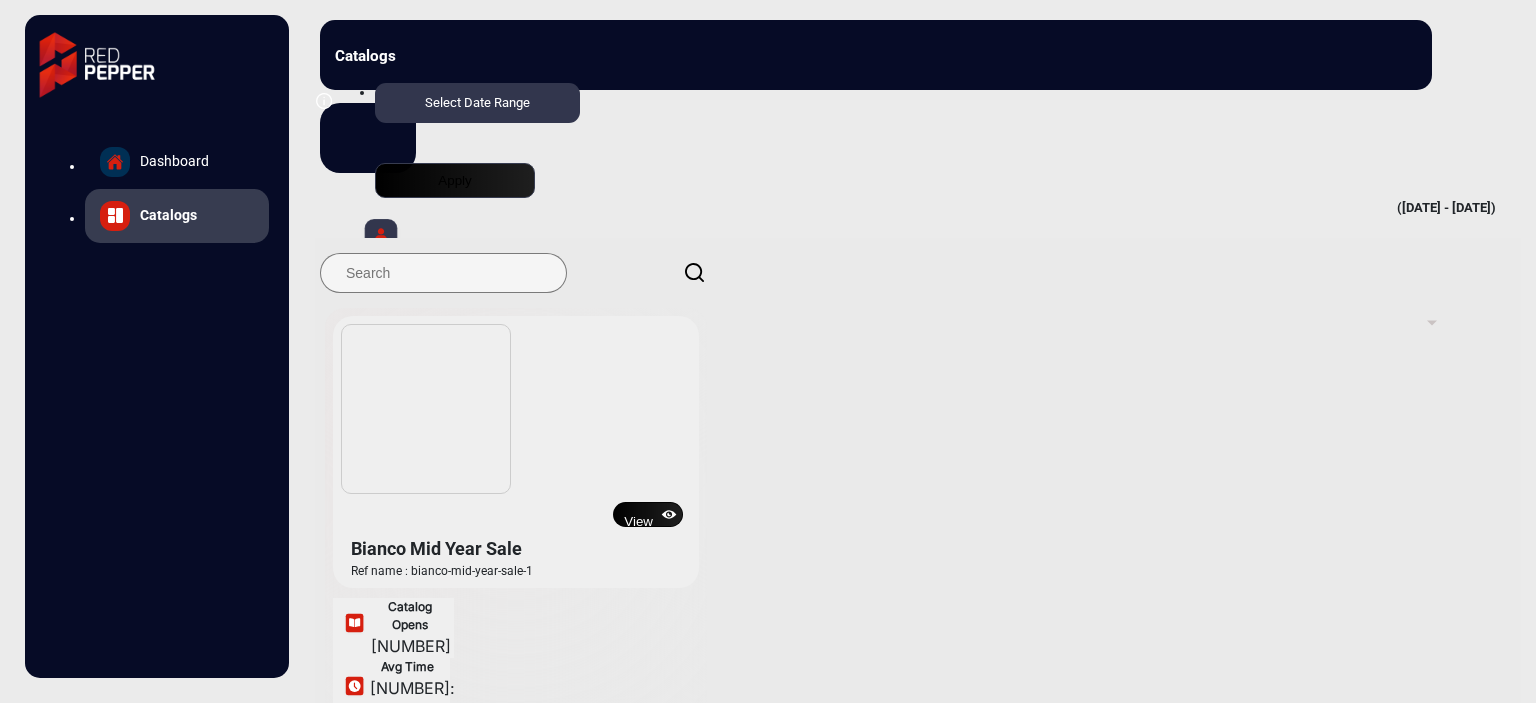 click on "View" at bounding box center (648, 514) 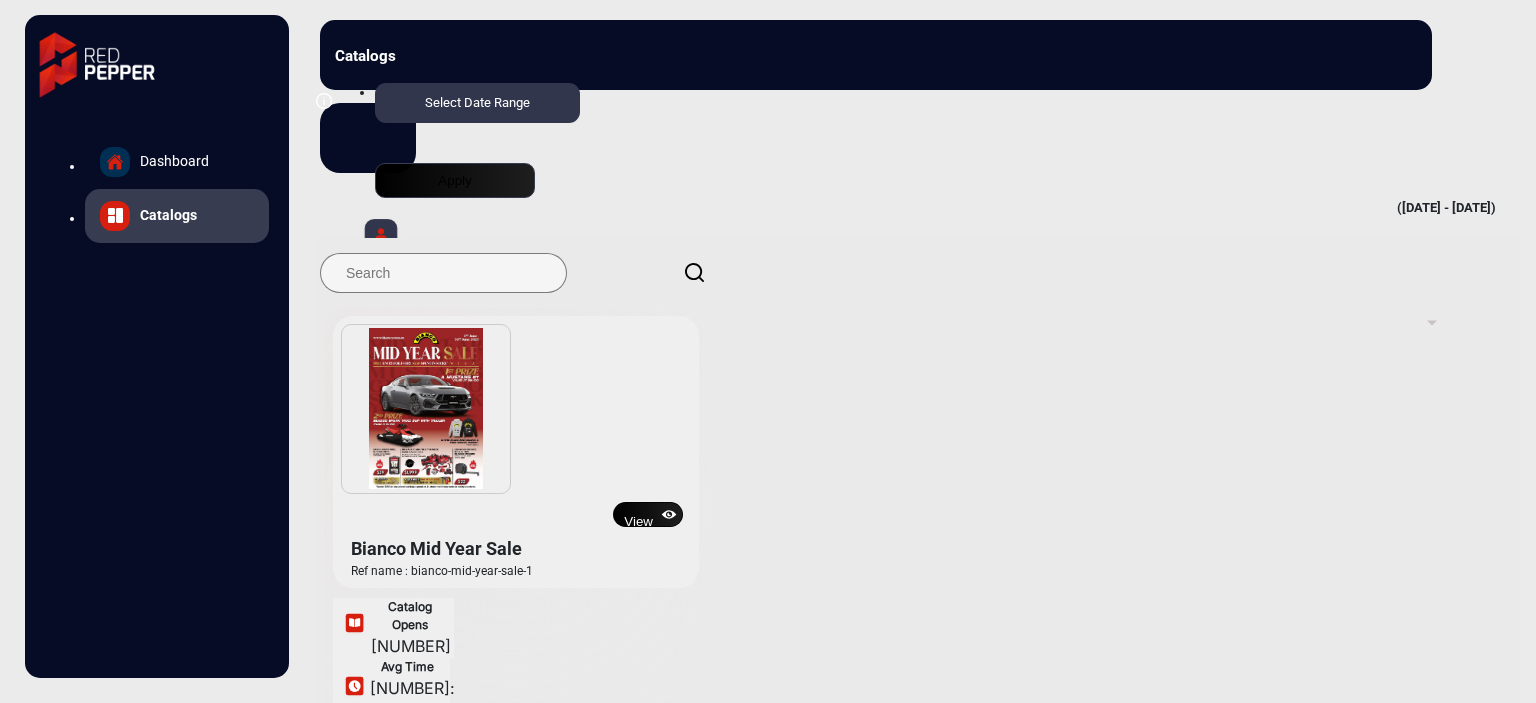 scroll, scrollTop: 15, scrollLeft: 0, axis: vertical 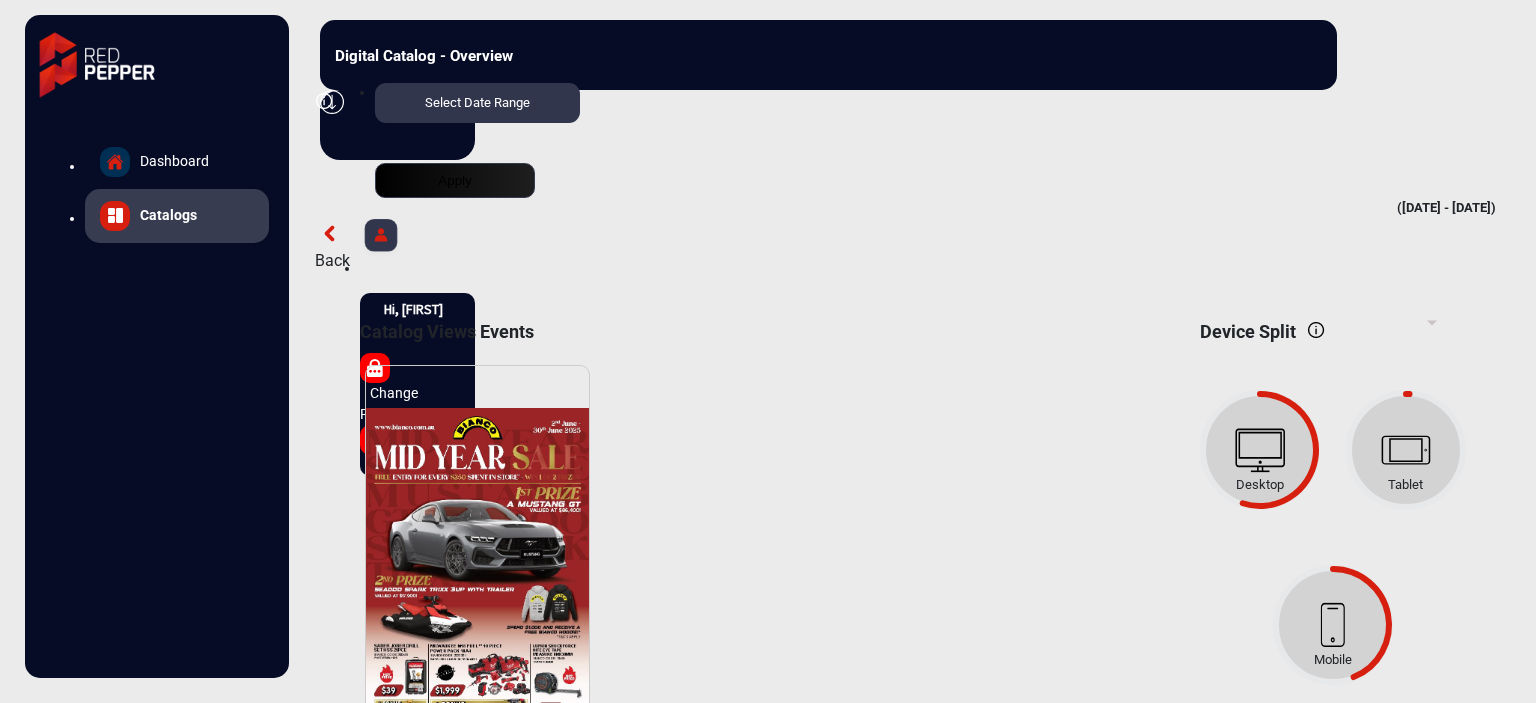 click on "Dashboard" at bounding box center [177, 162] 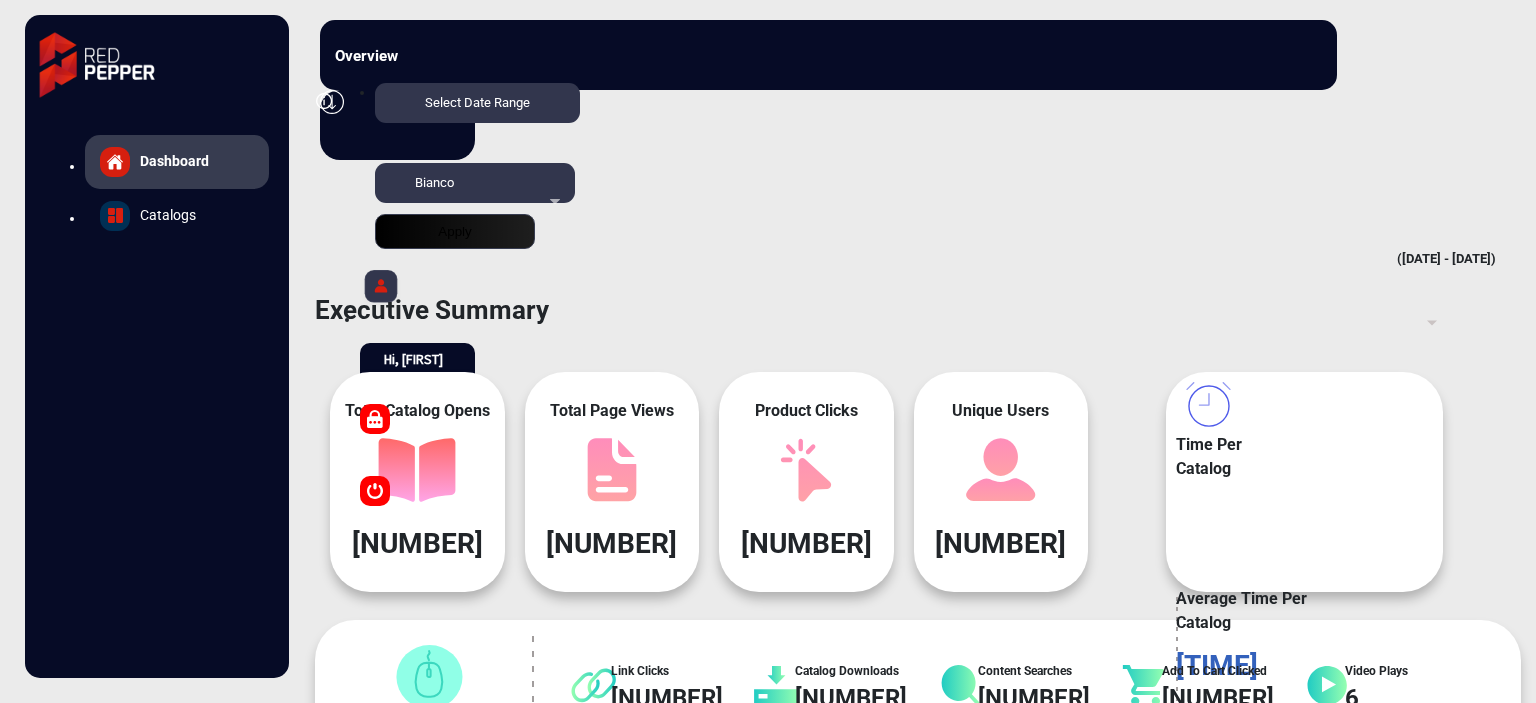 scroll, scrollTop: 999101, scrollLeft: 998828, axis: both 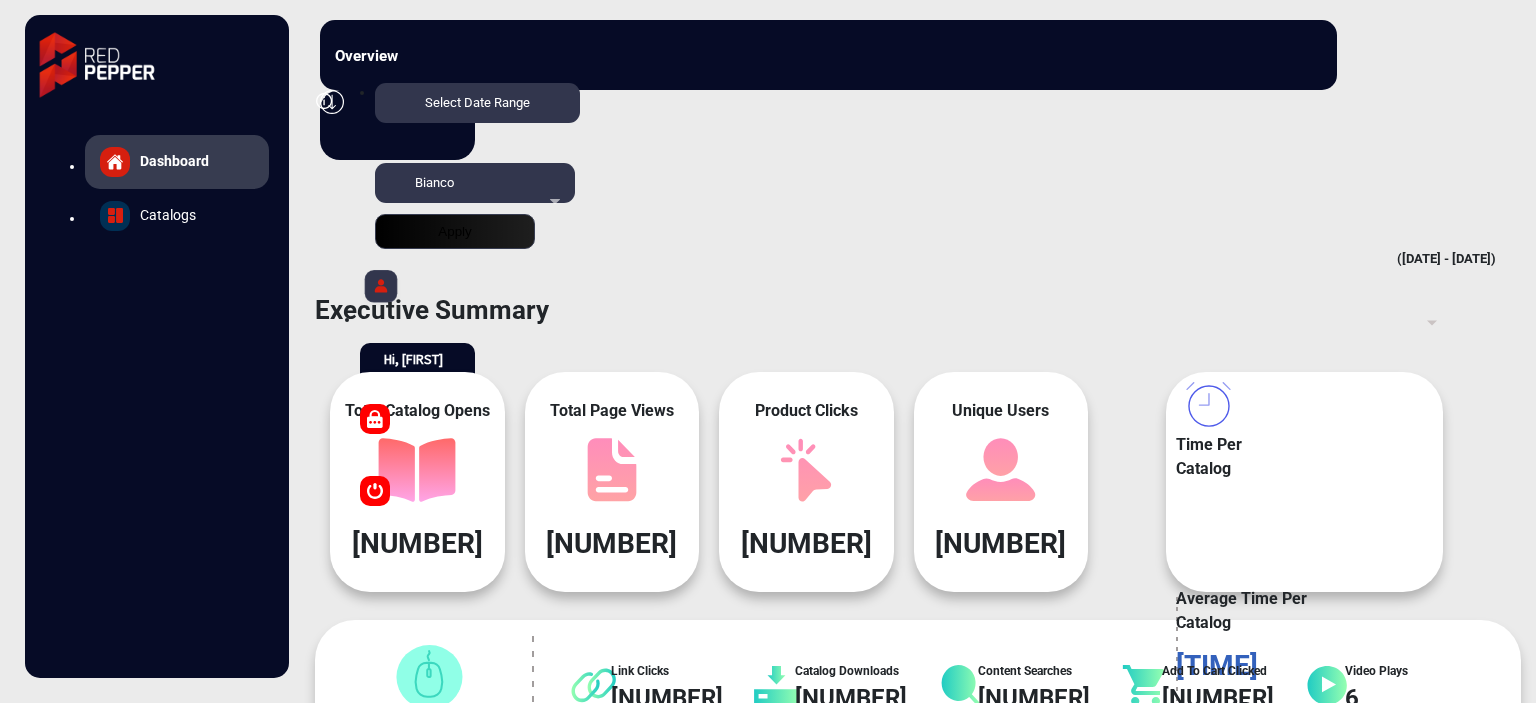 click on "2024" at bounding box center [183, 1016] 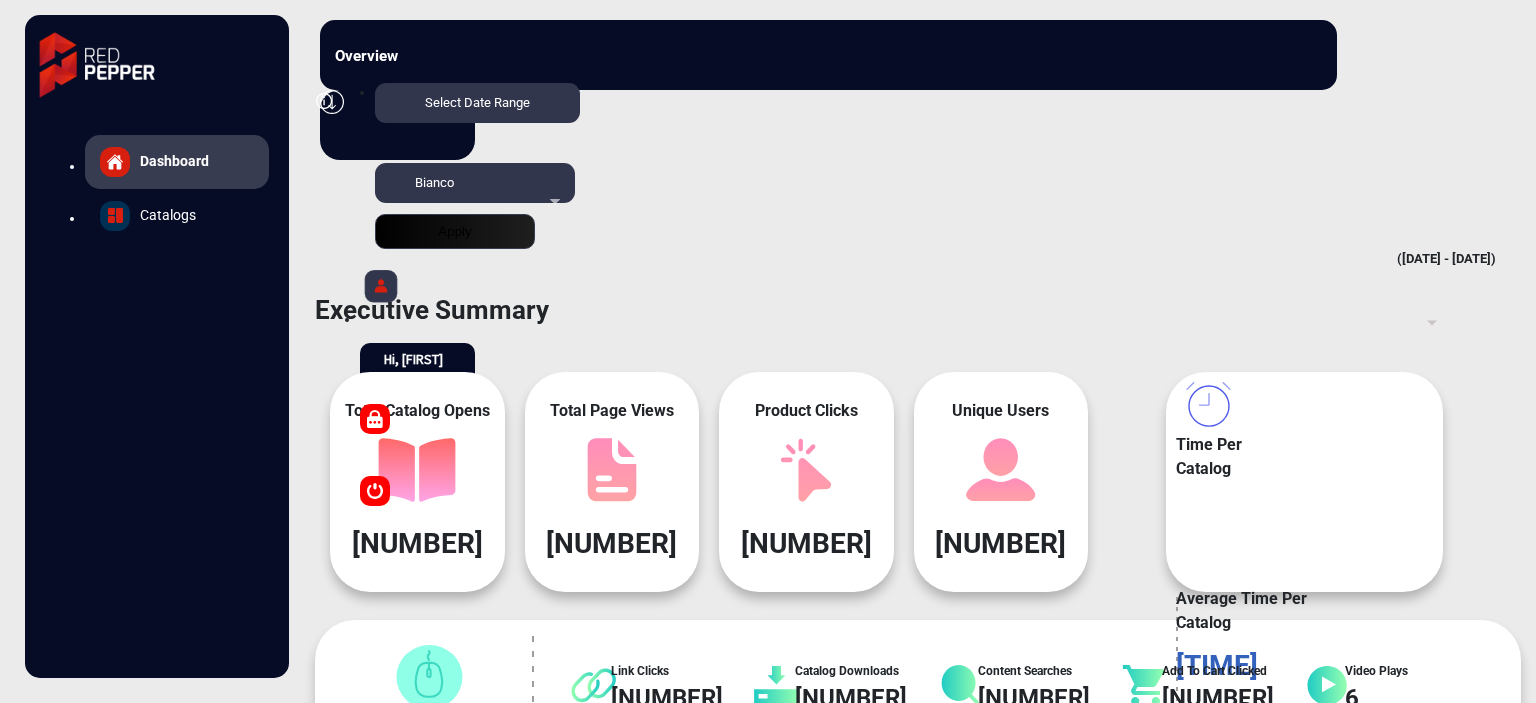 click on "JUN" at bounding box center [113, 896] 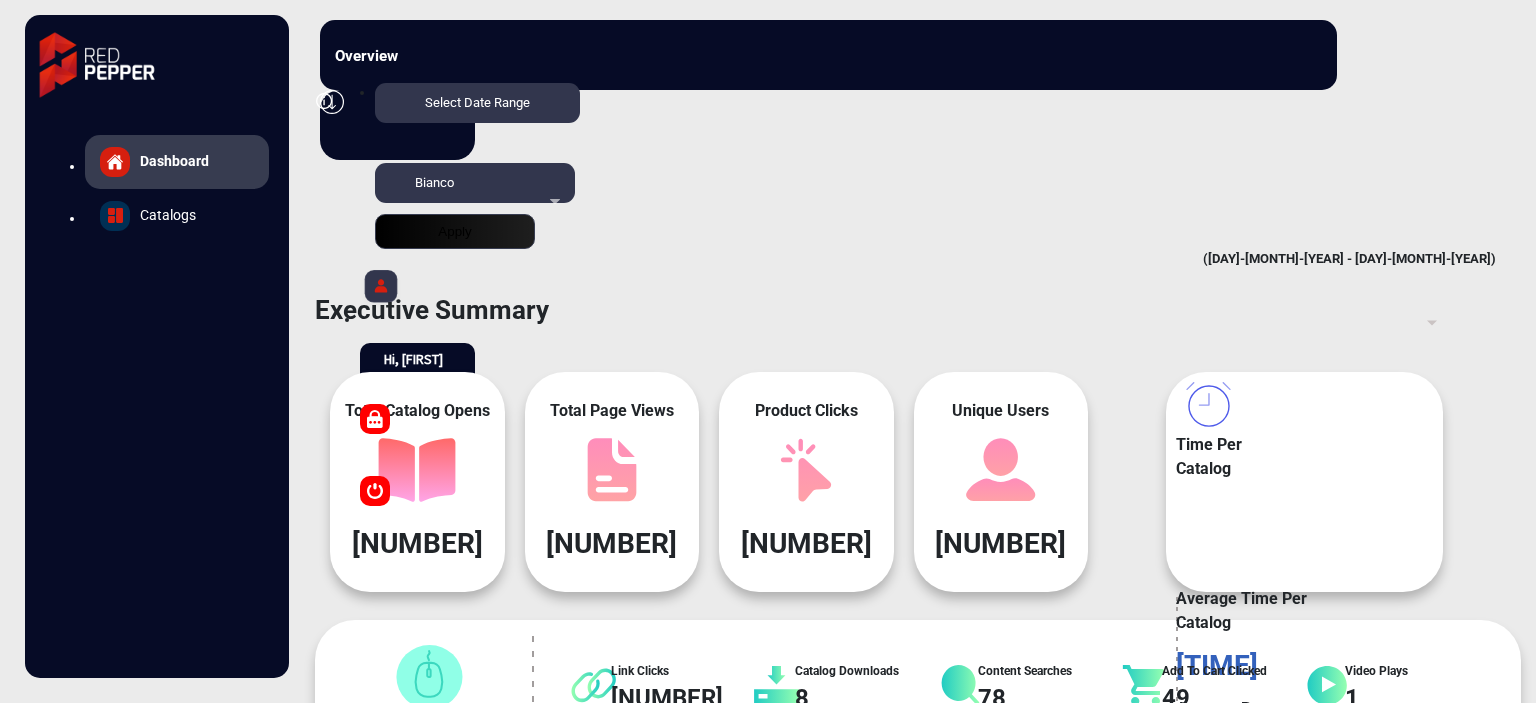 scroll, scrollTop: 999101, scrollLeft: 998828, axis: both 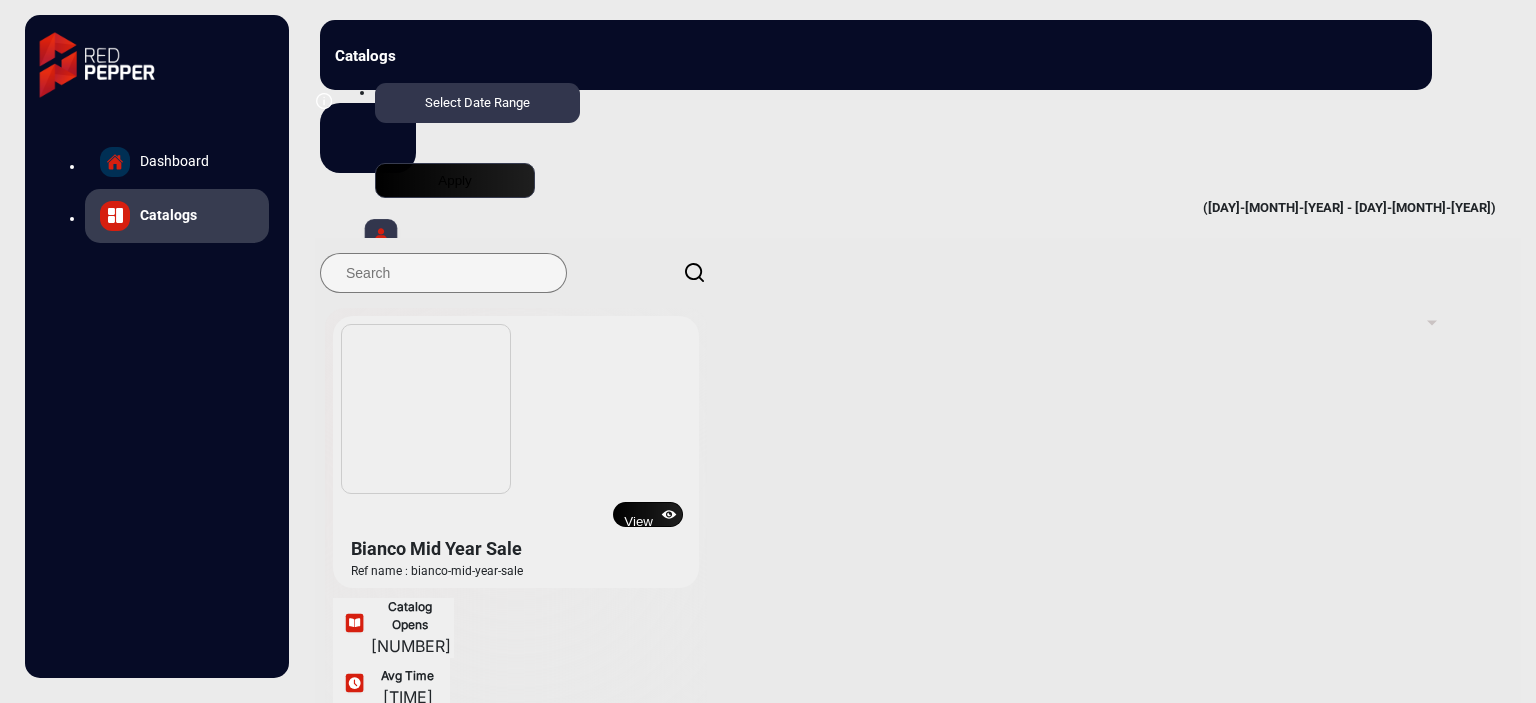 click on "View" at bounding box center (648, 514) 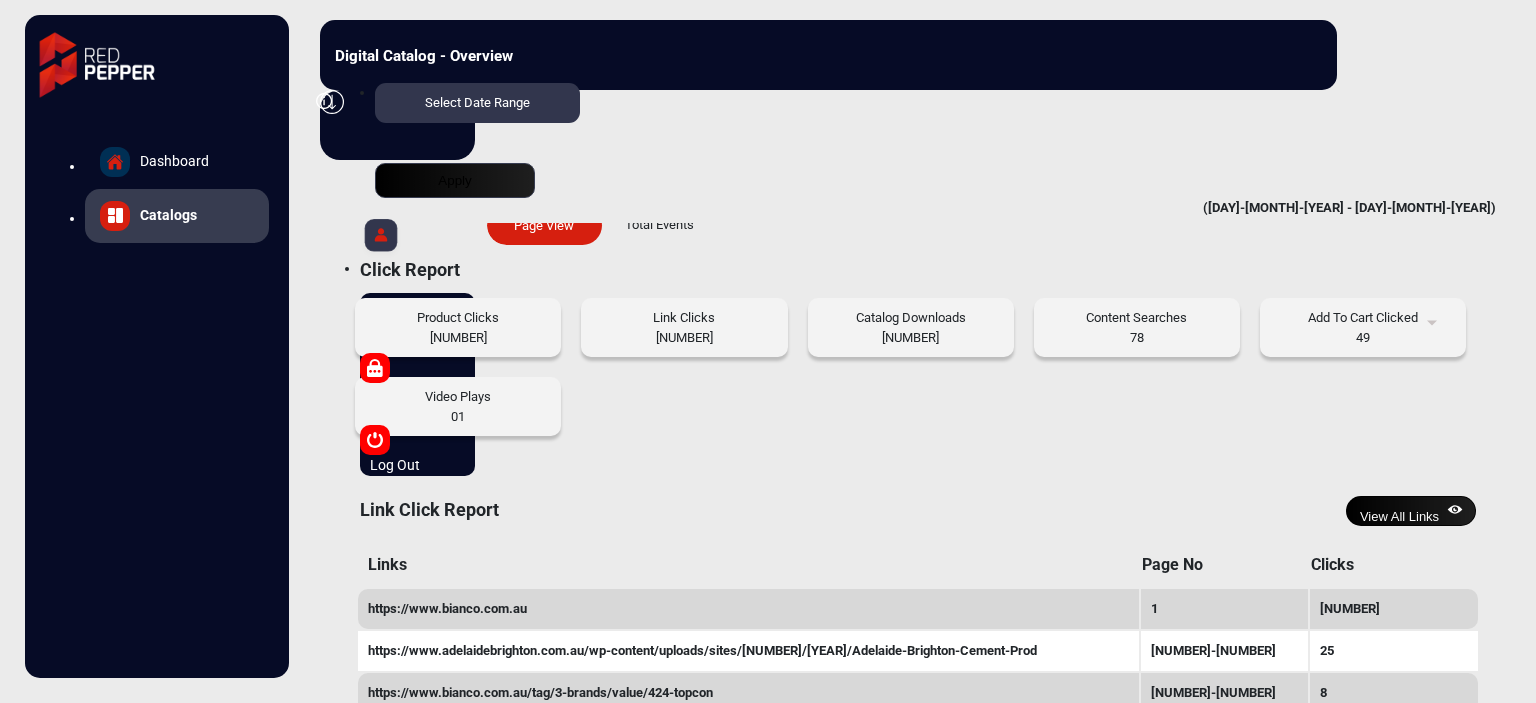 scroll, scrollTop: 1333, scrollLeft: 0, axis: vertical 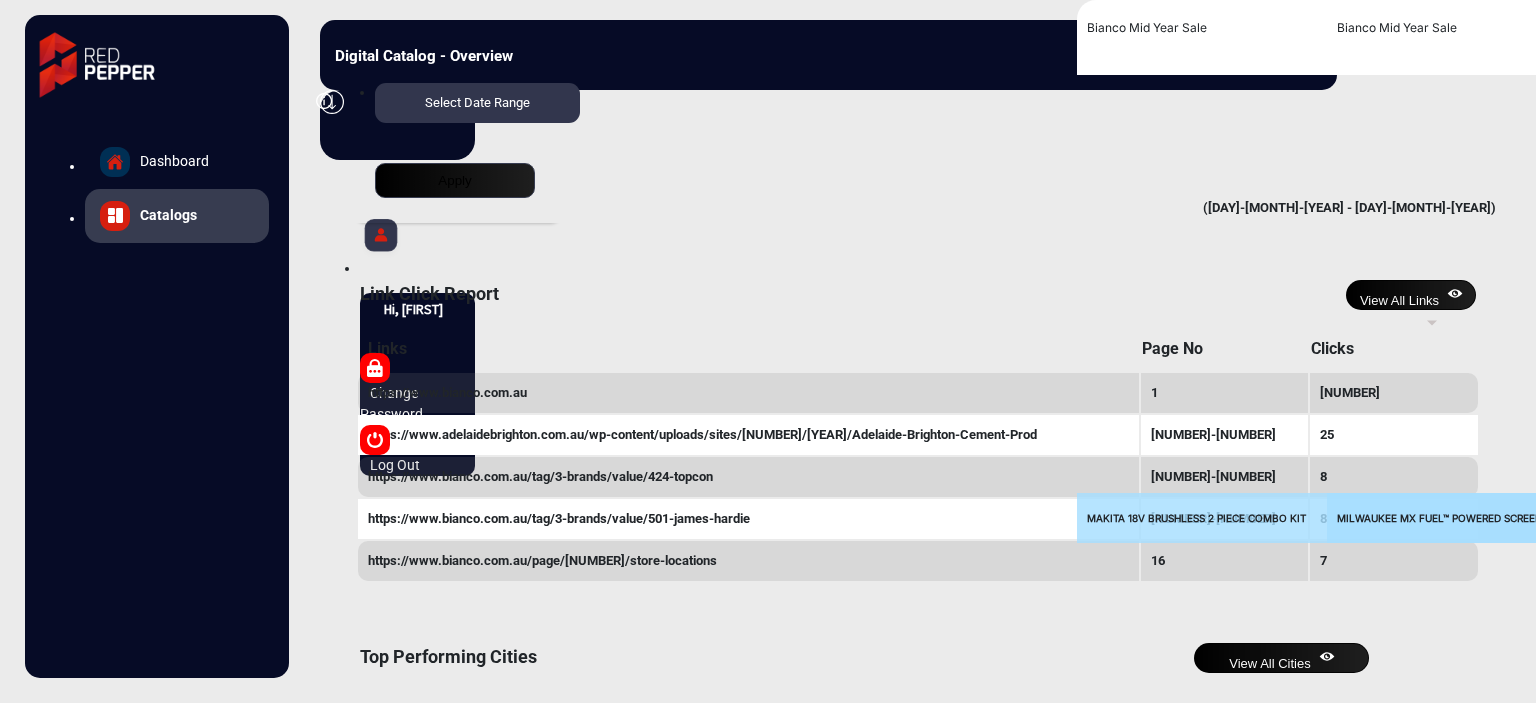 click on "View All Products" at bounding box center [1068, 930] 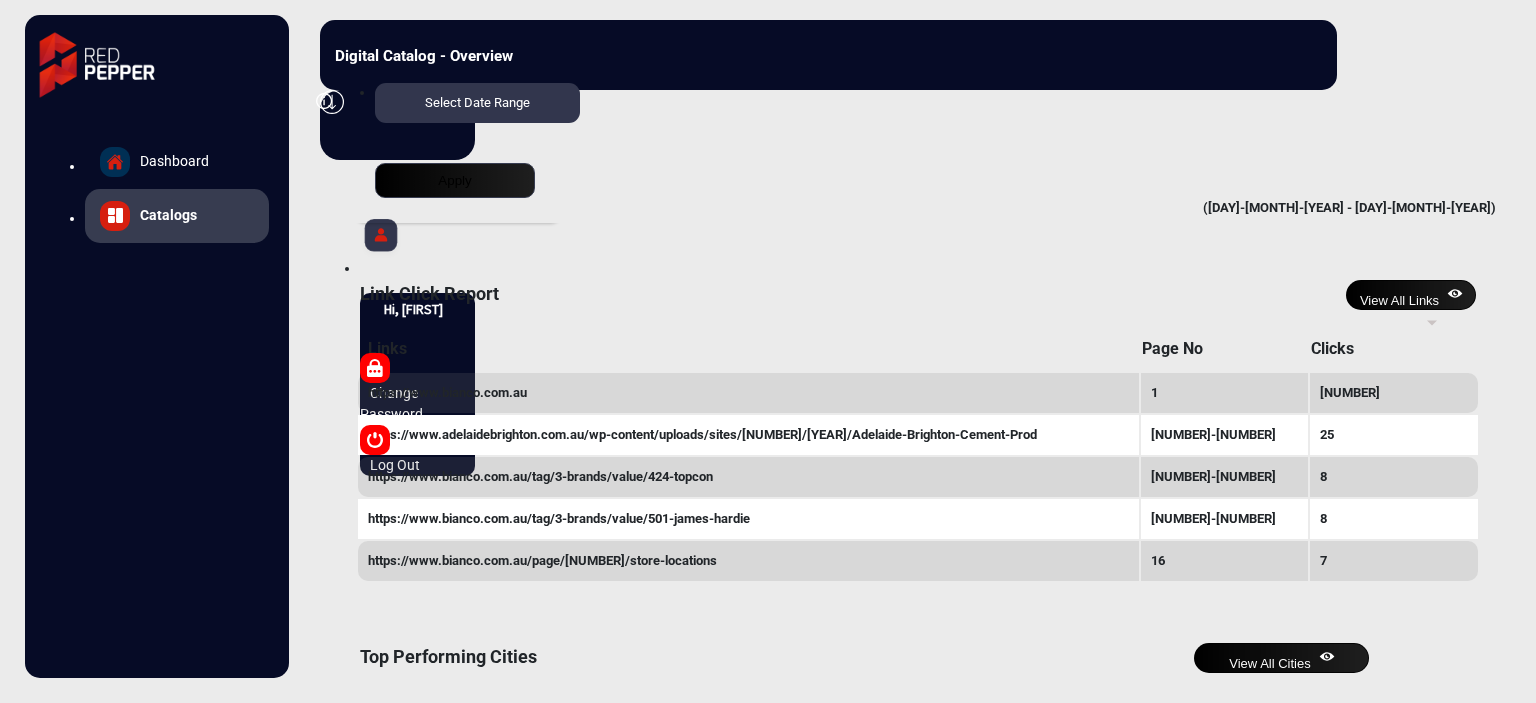 click at bounding box center (793, 779) 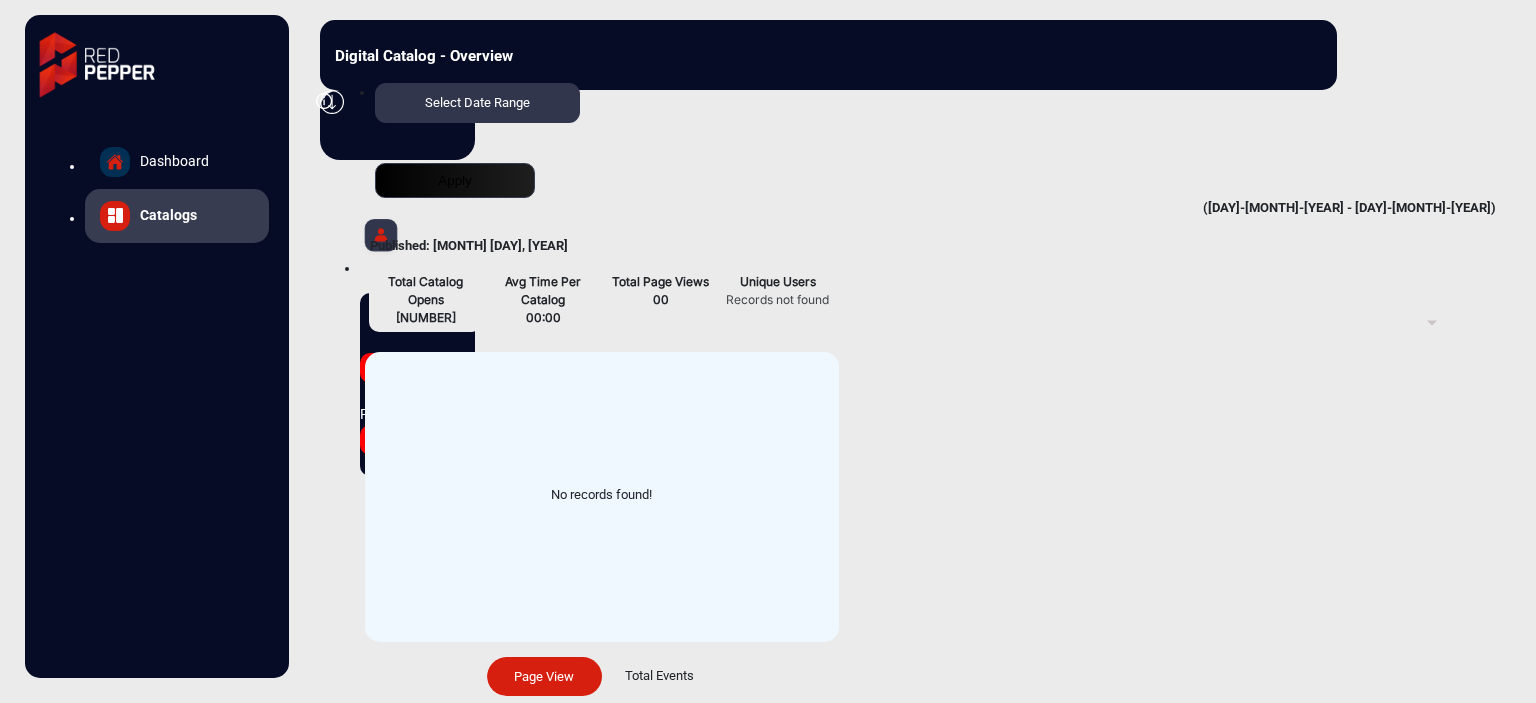 scroll, scrollTop: 0, scrollLeft: 0, axis: both 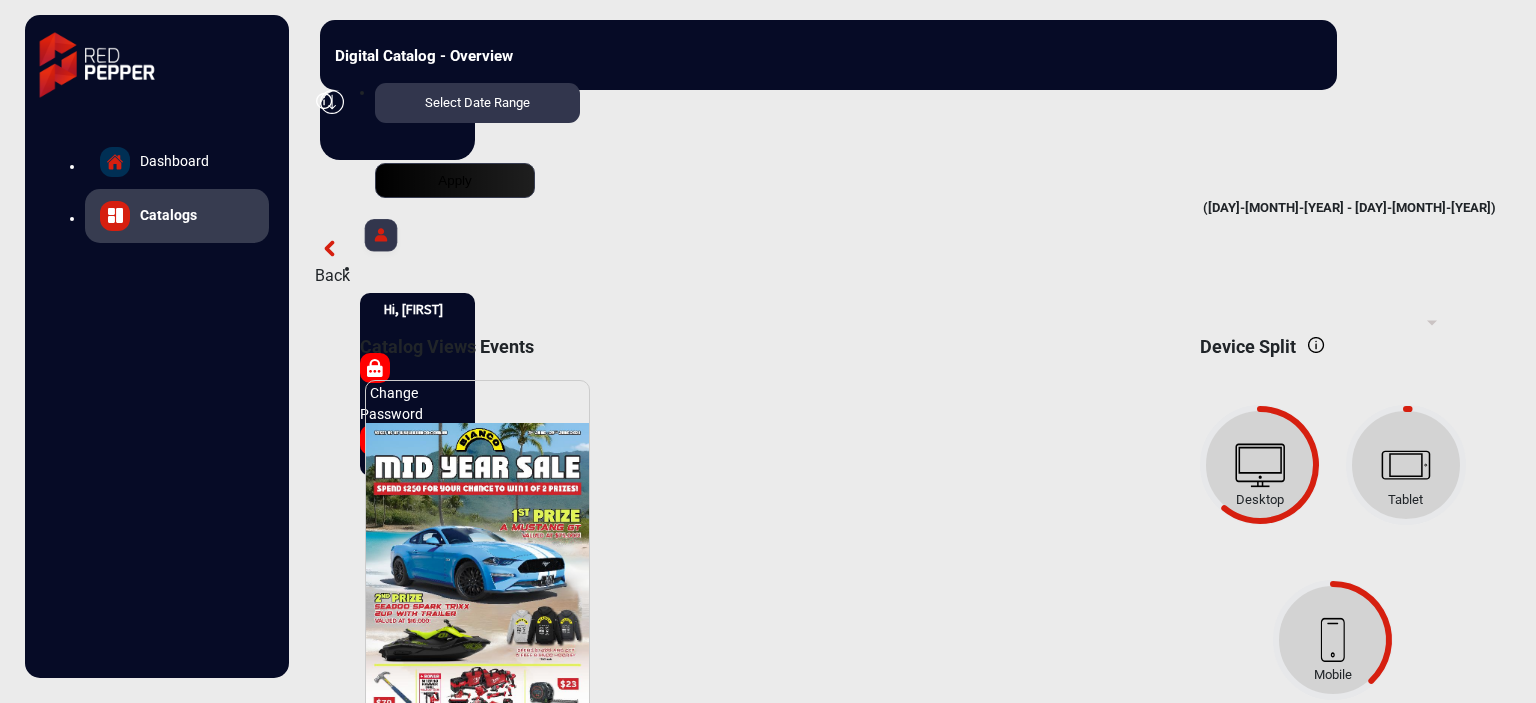 click at bounding box center (381, 238) 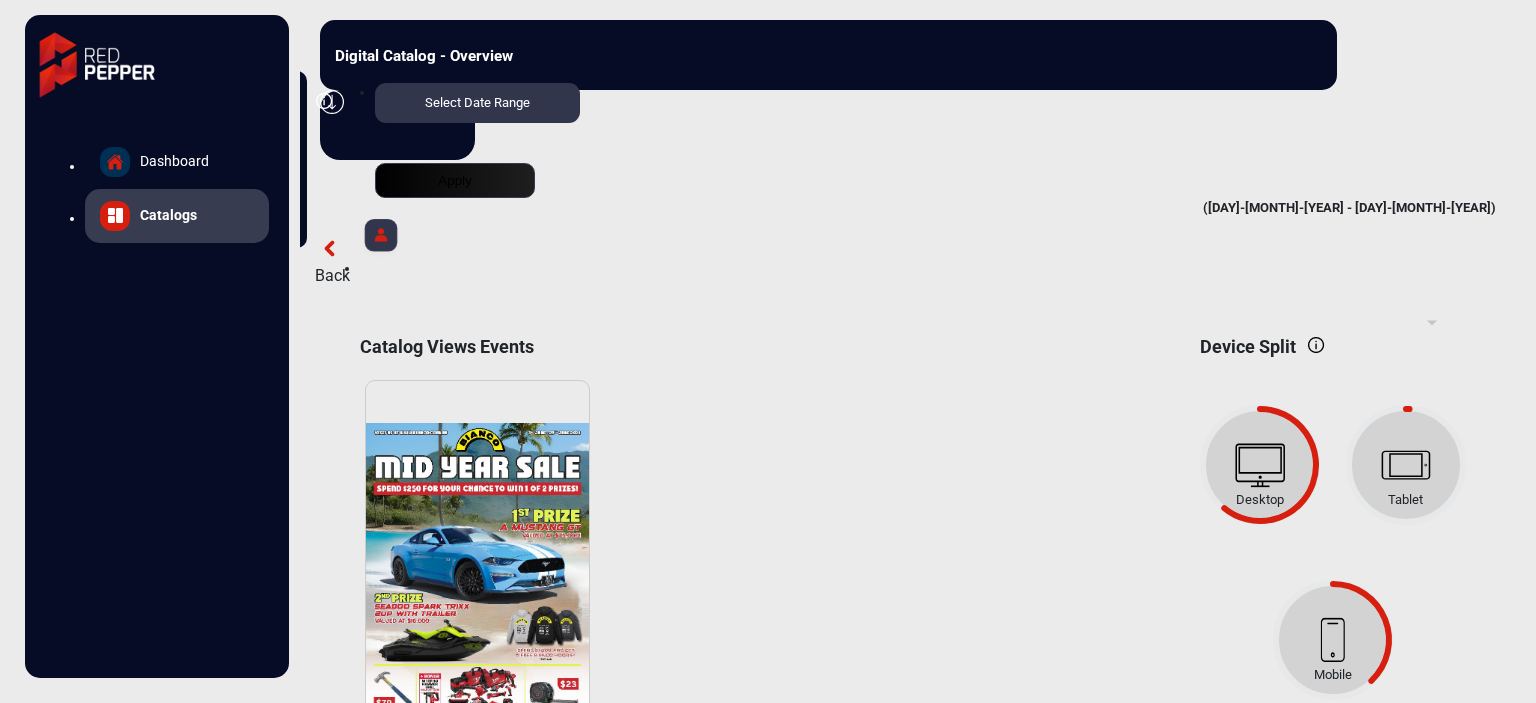 click on "Log Out" at bounding box center (221, 212) 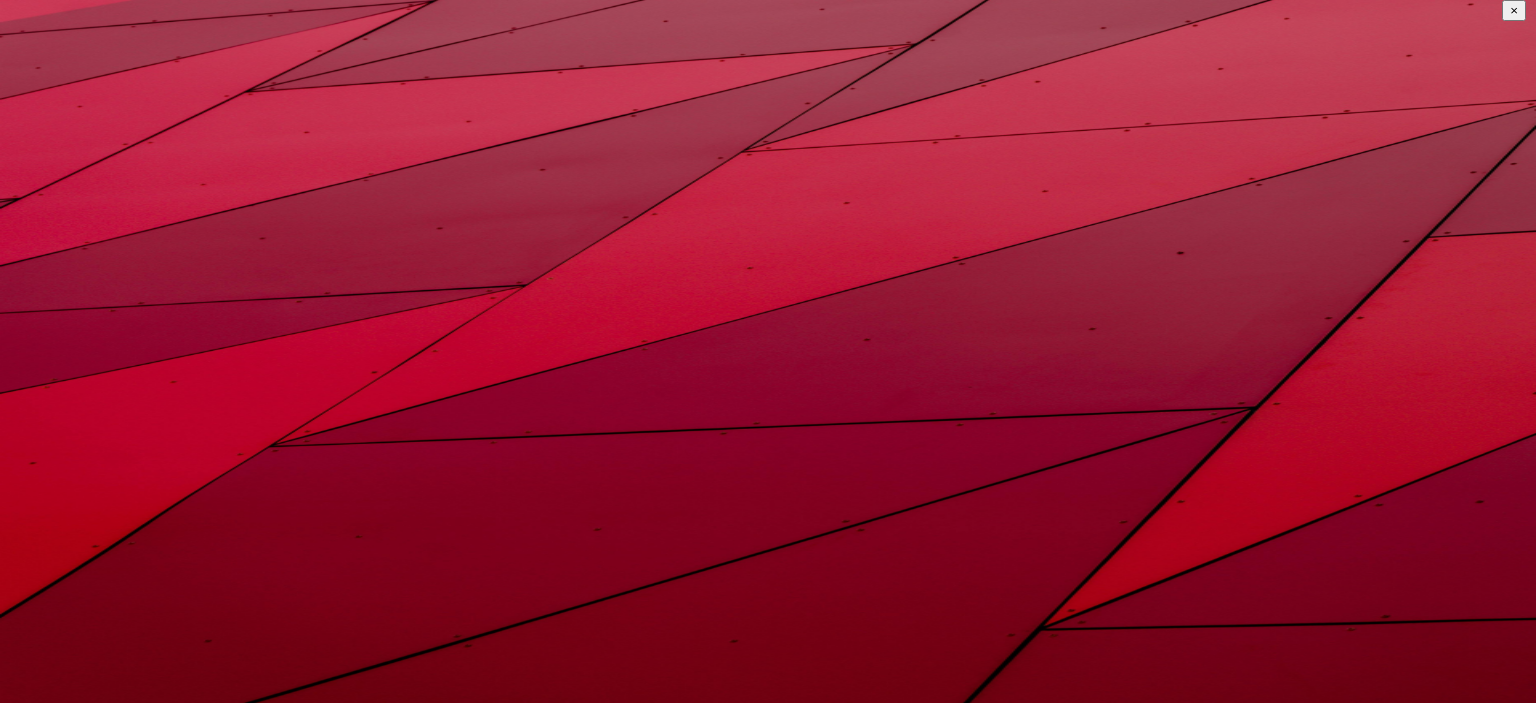 type on "[FIRST]" 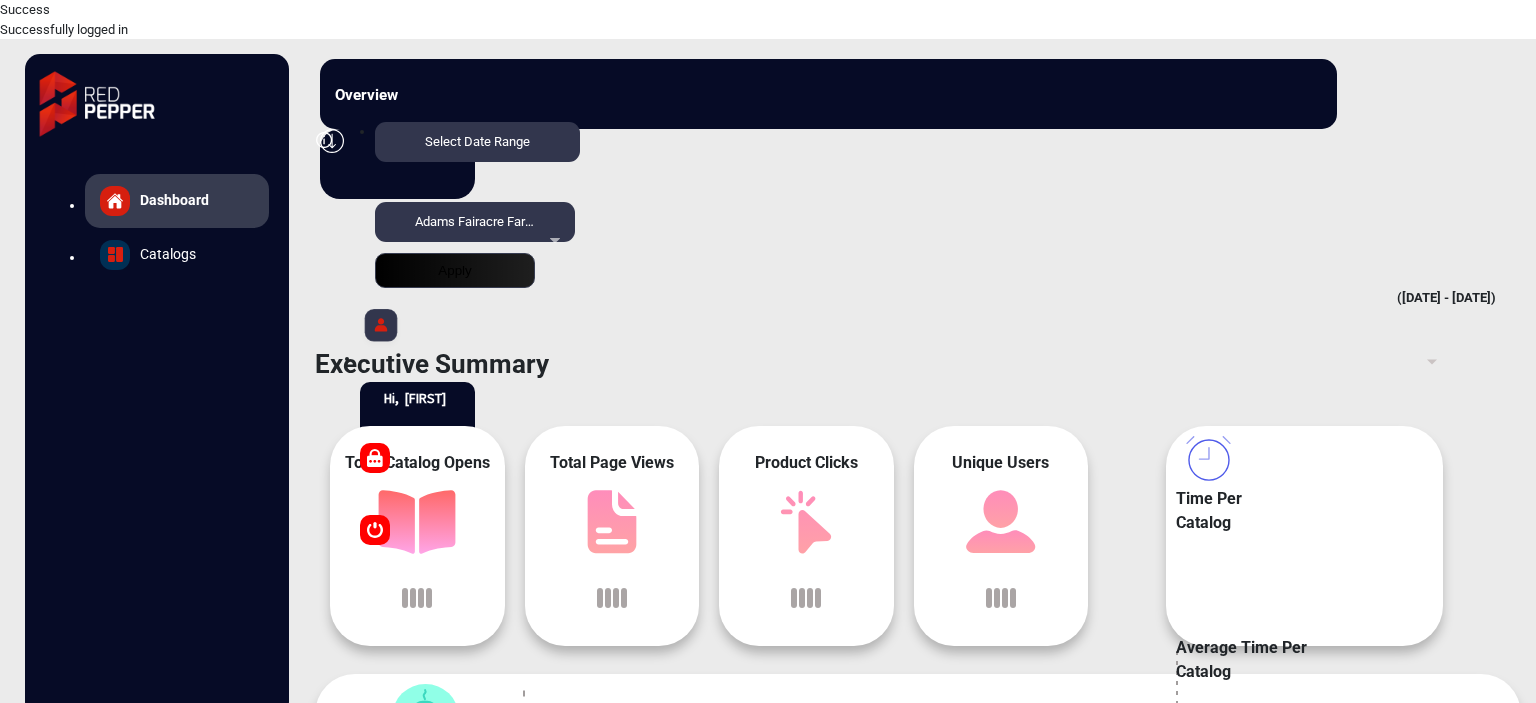 scroll, scrollTop: 15, scrollLeft: 0, axis: vertical 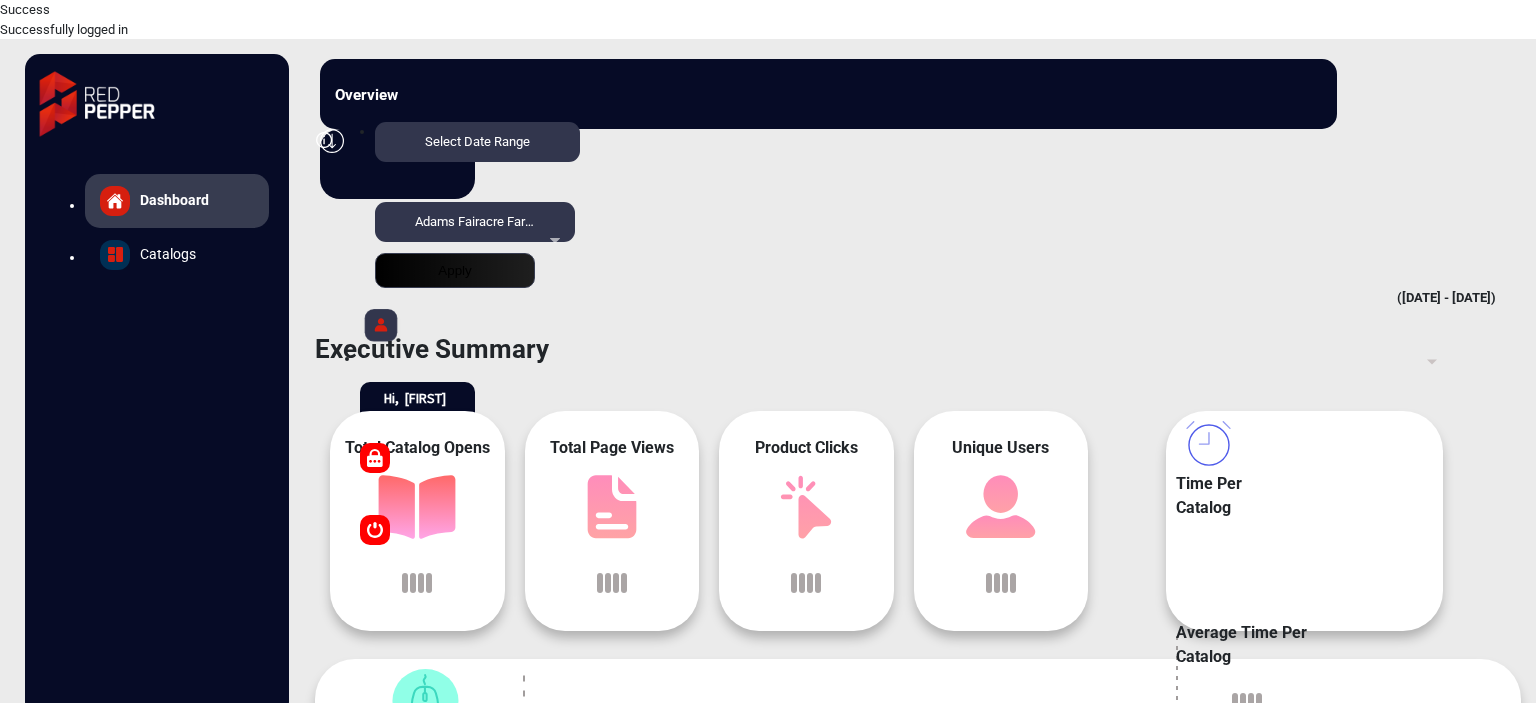 click on "Adams Fairacre Farms" at bounding box center (475, 232) 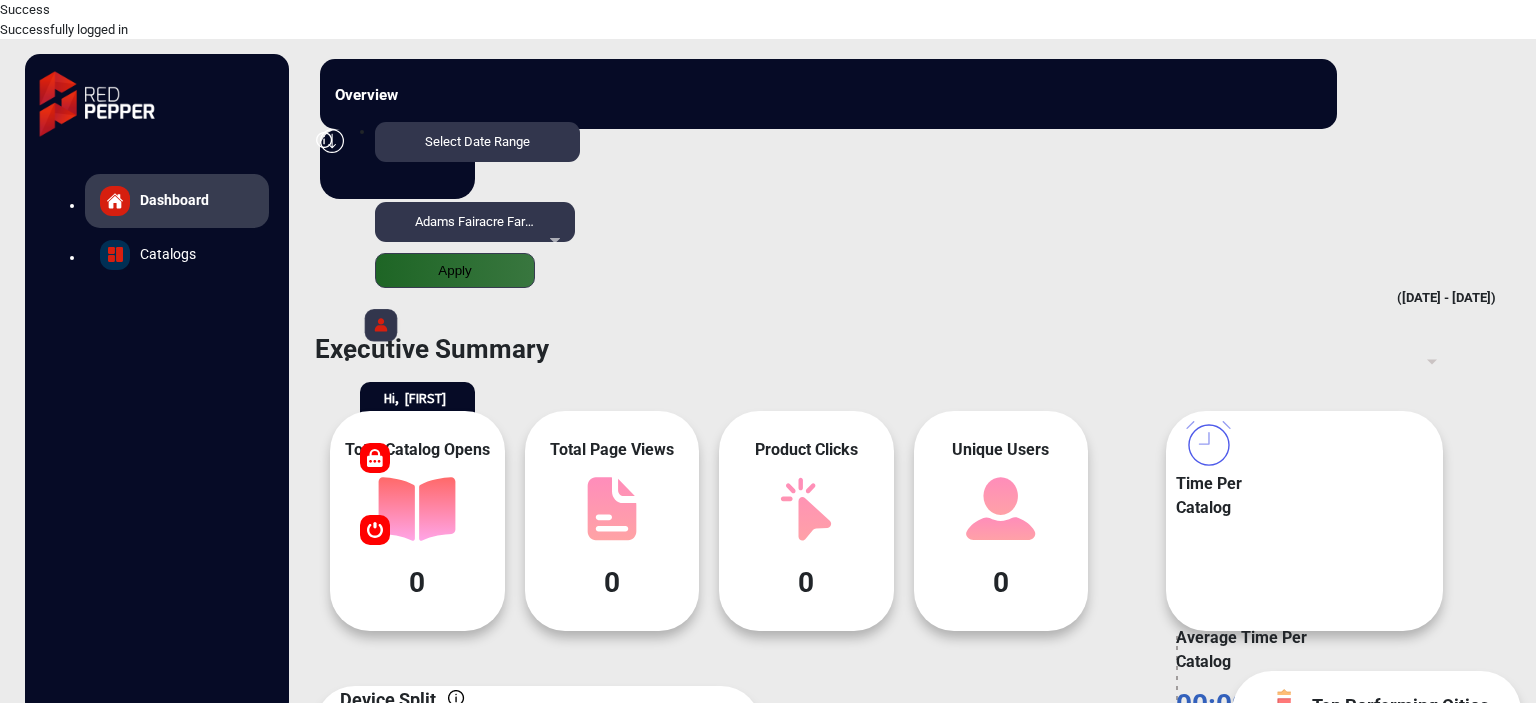 scroll, scrollTop: 400, scrollLeft: 0, axis: vertical 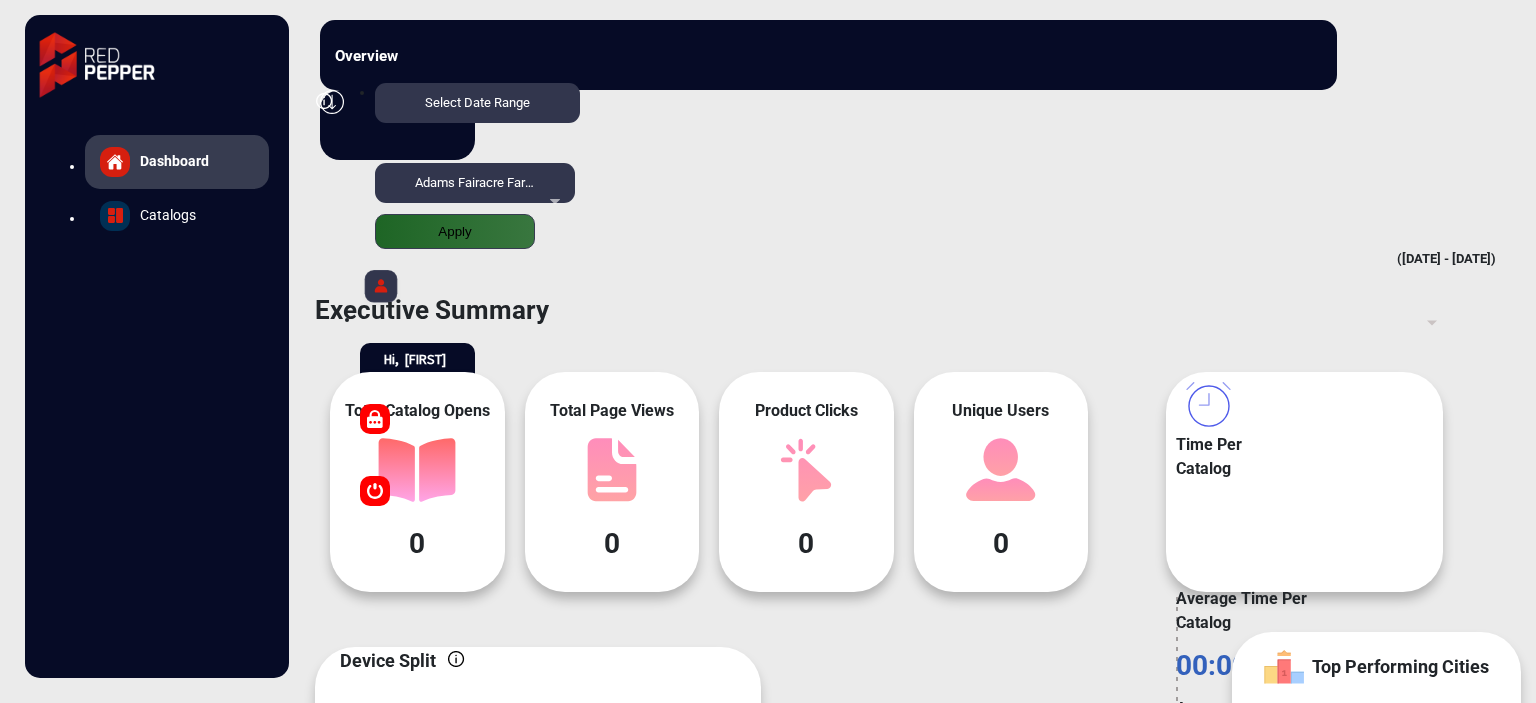 click at bounding box center (381, 289) 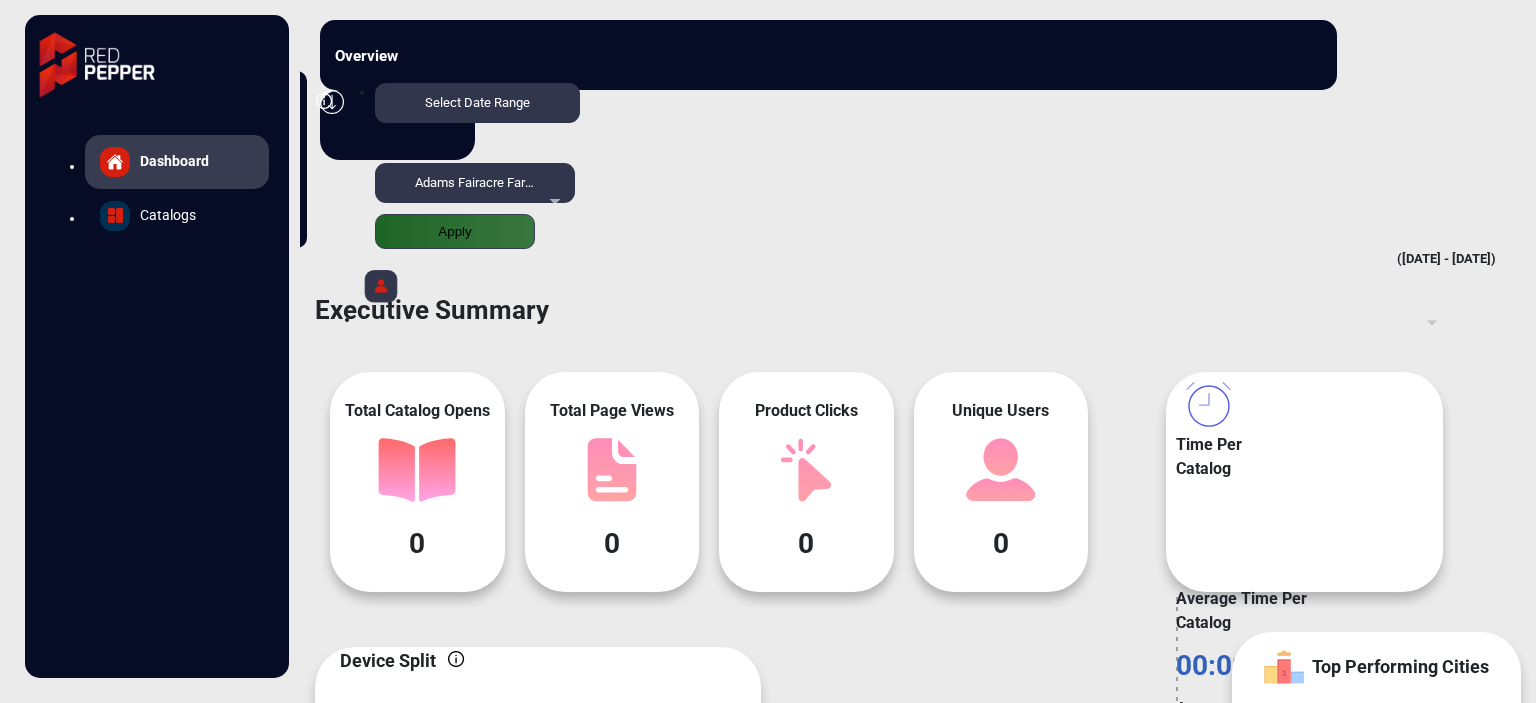 click on "Log Out" at bounding box center [221, 212] 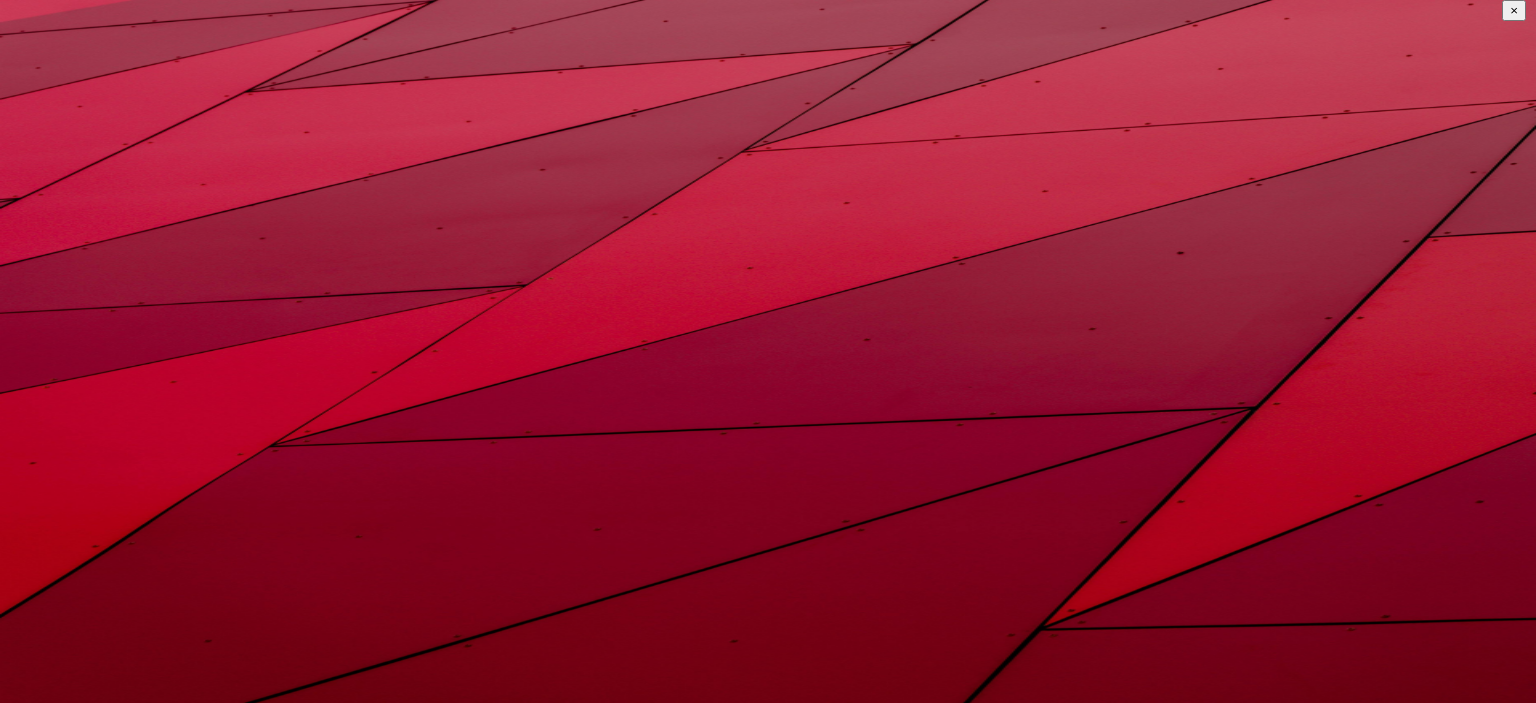 type on "[FIRST]" 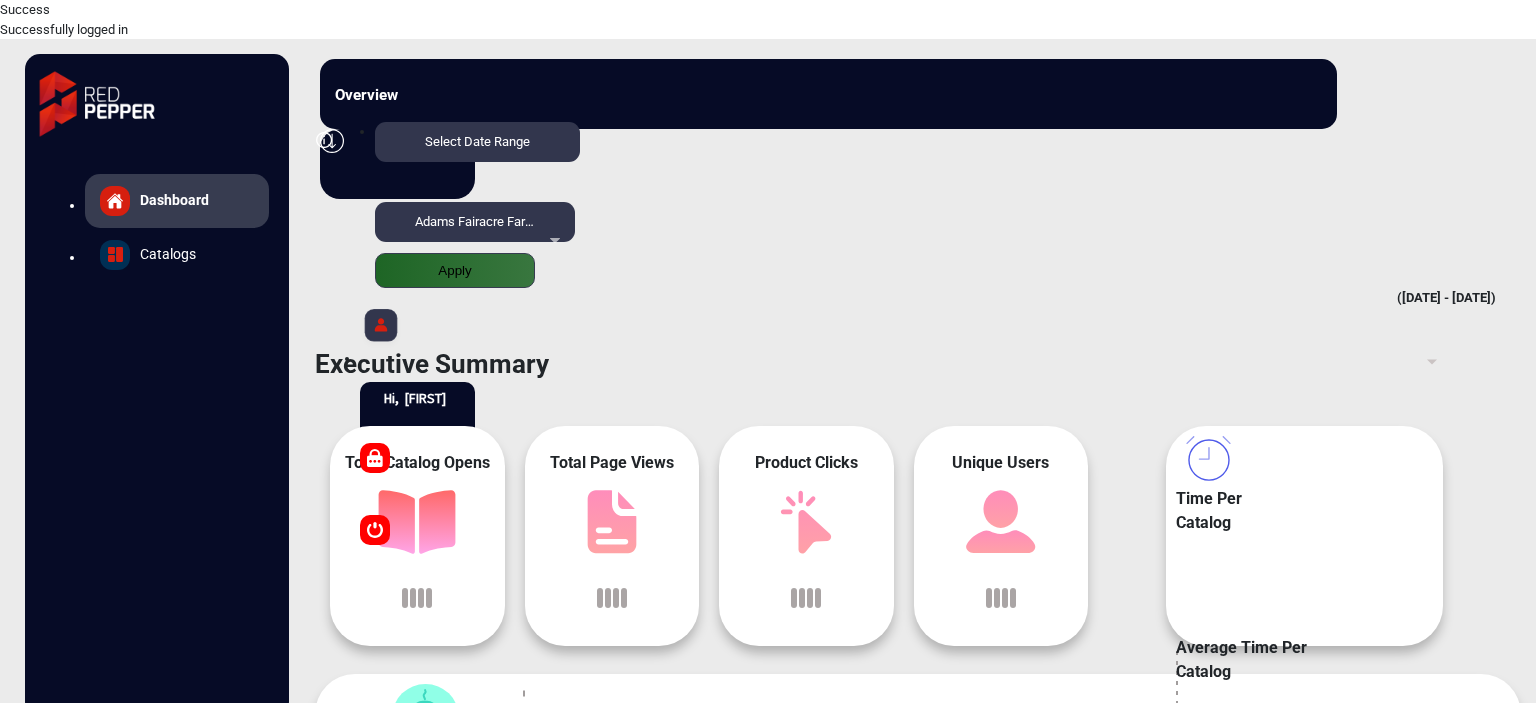 scroll, scrollTop: 15, scrollLeft: 0, axis: vertical 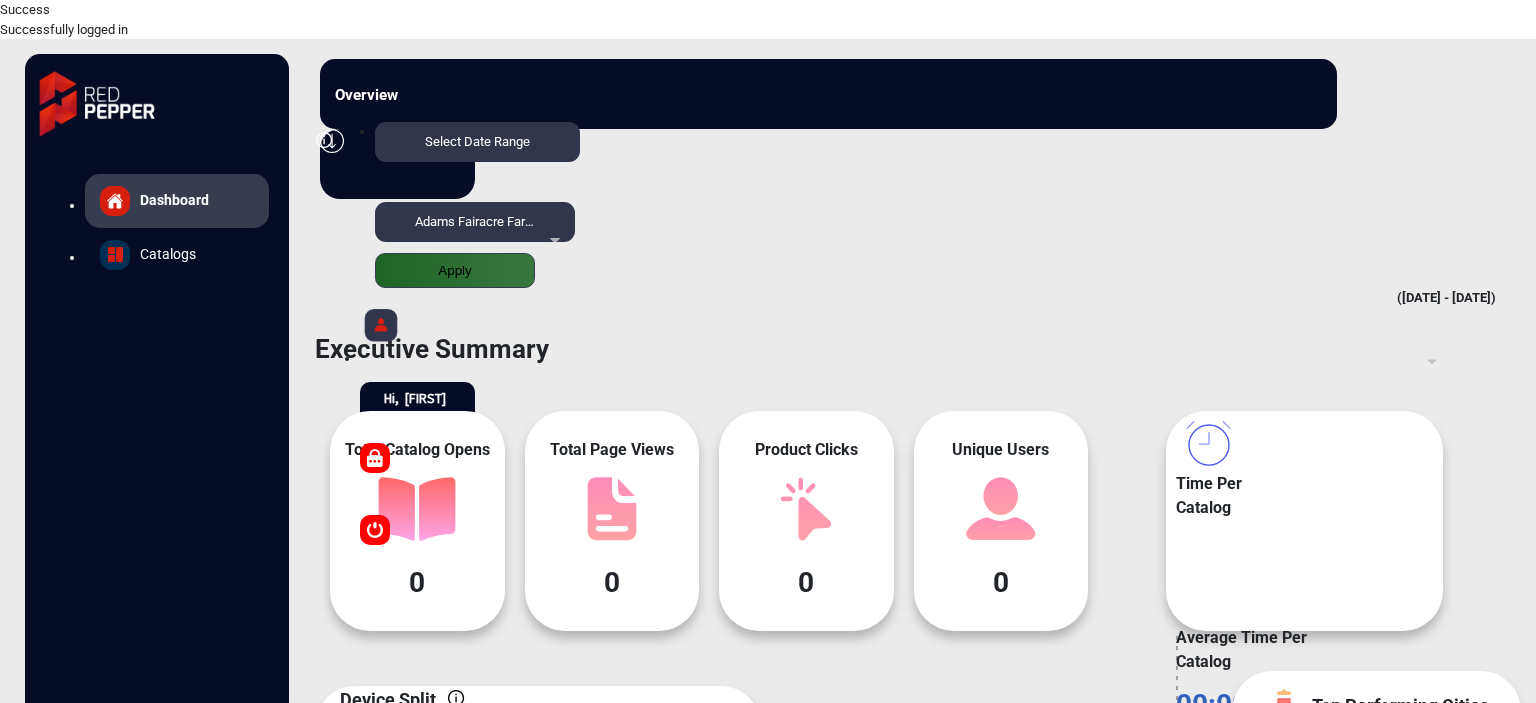 click on "Adams Fairacre Farms" at bounding box center (479, 221) 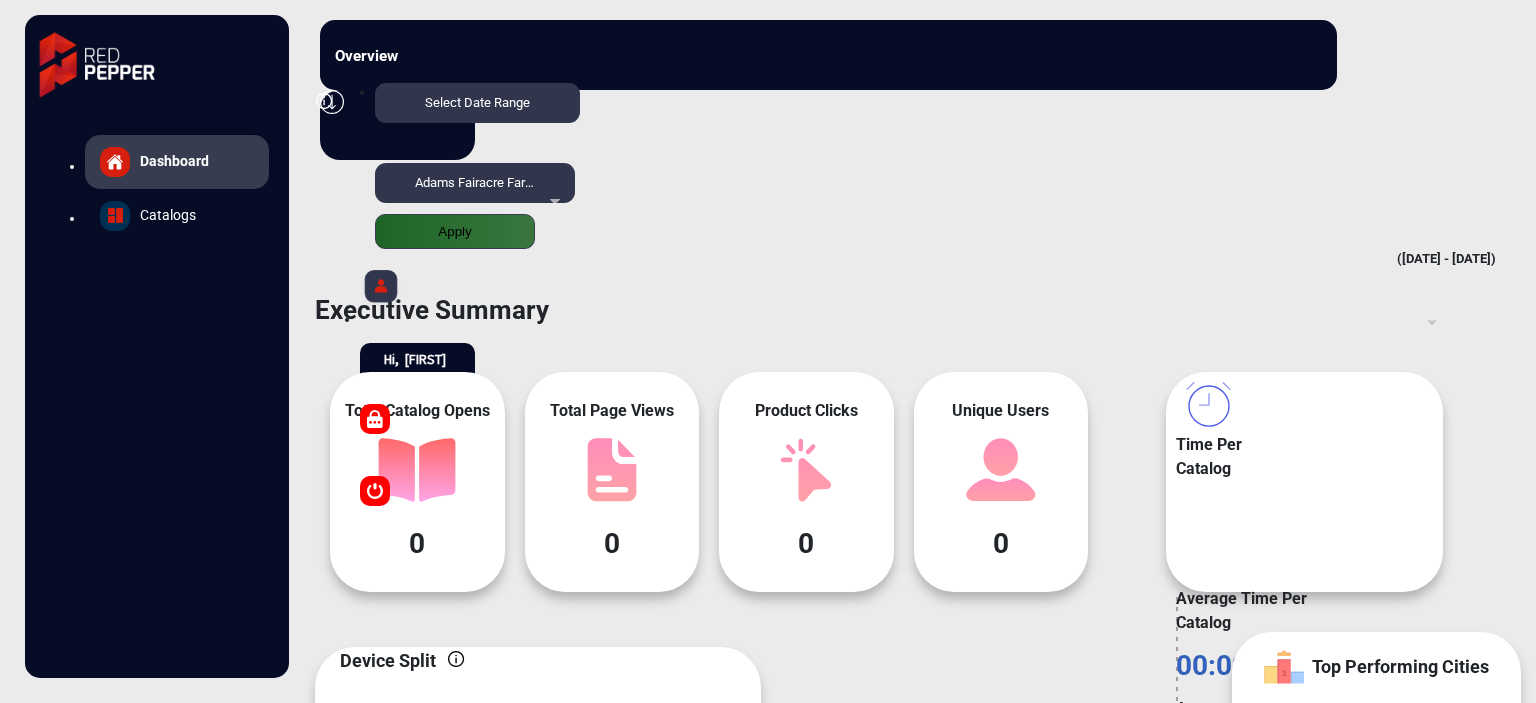 click on "Blackwoods Biennial Catalogue" at bounding box center [758, 1010] 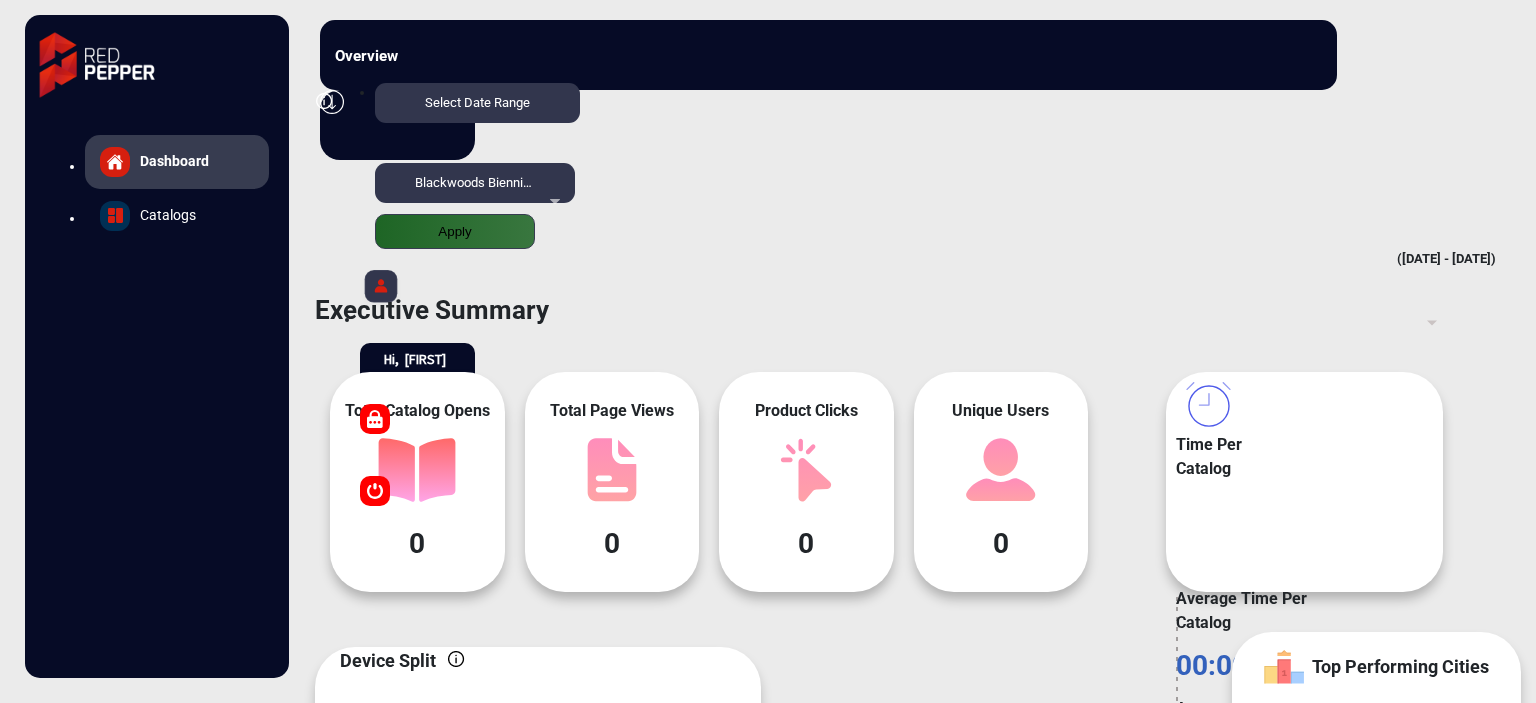 click on "Apply" at bounding box center (455, 231) 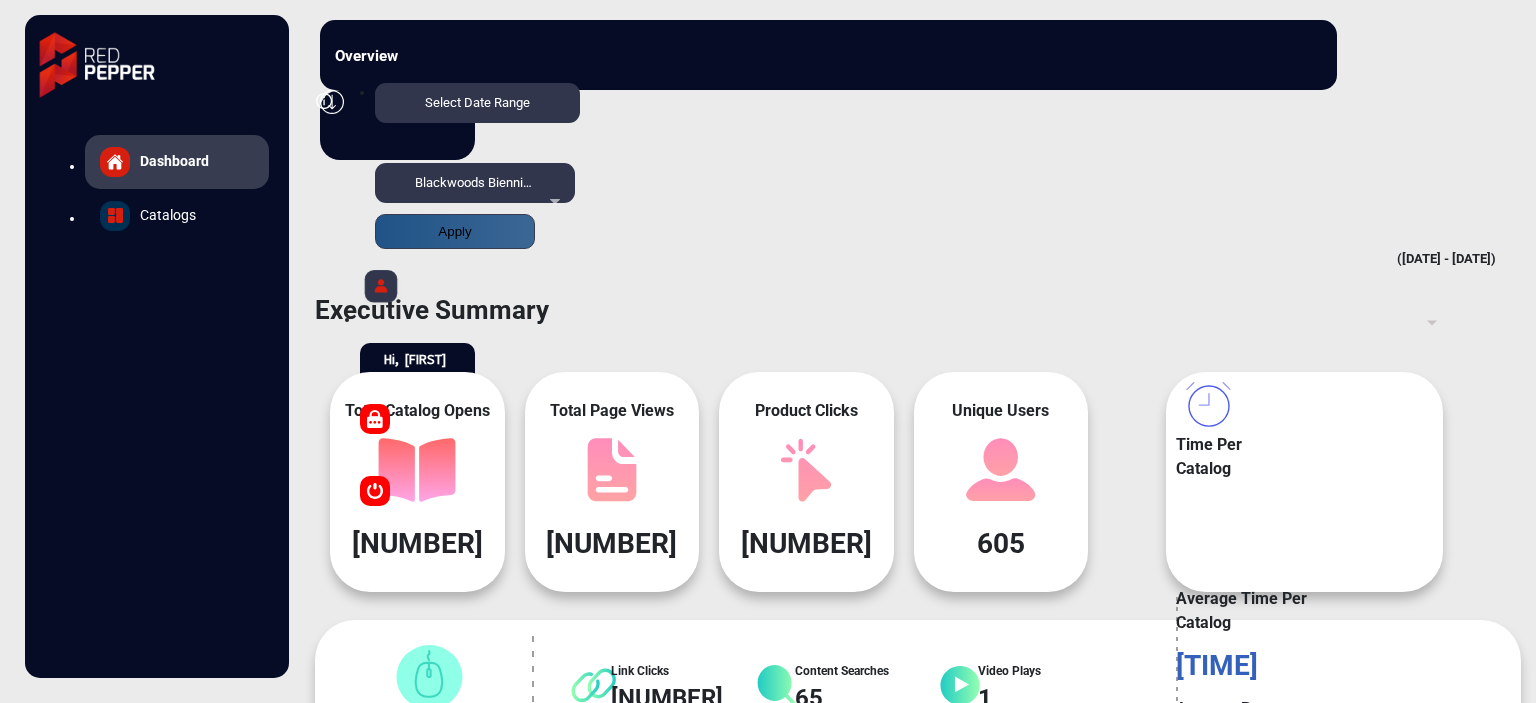 scroll, scrollTop: 999101, scrollLeft: 998828, axis: both 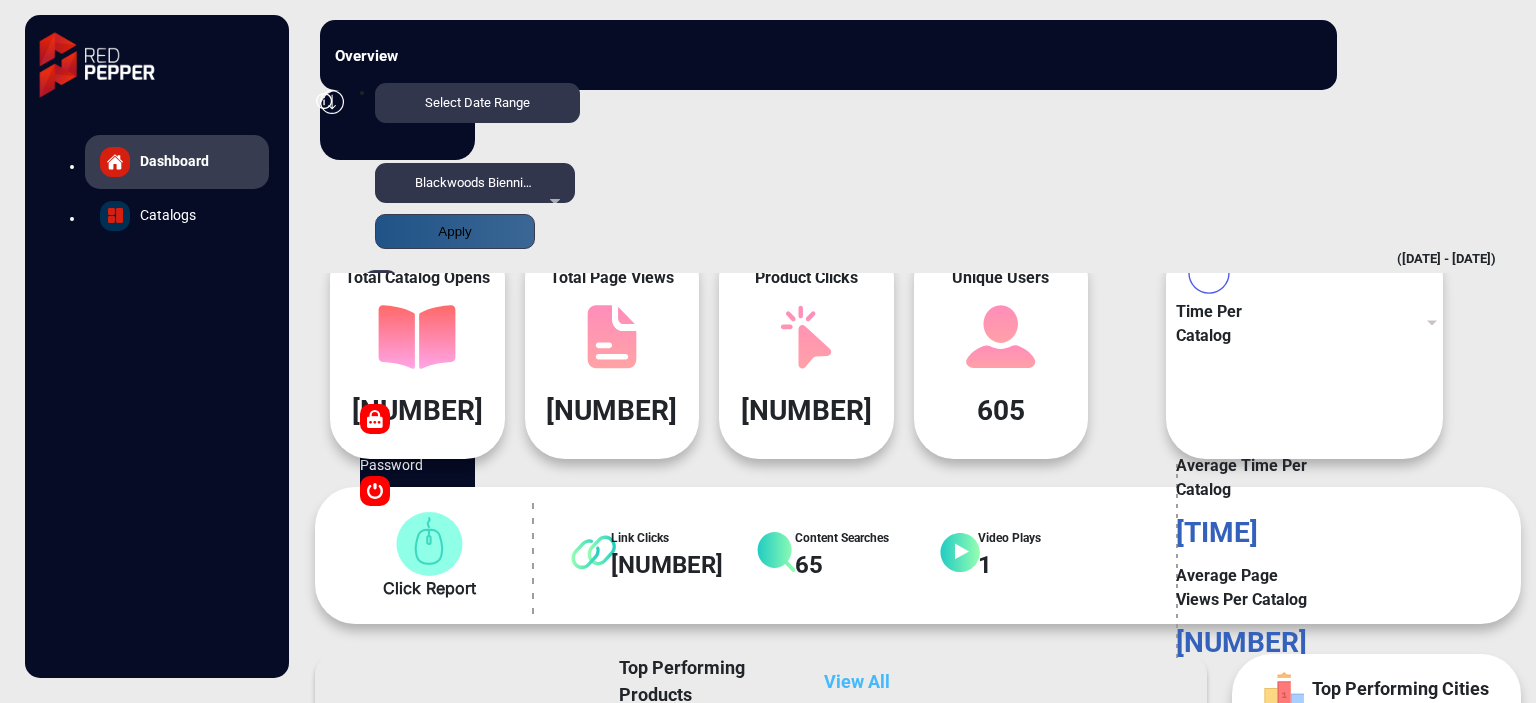 click on "Blackwoods Biennial Catalogue" at bounding box center (504, 182) 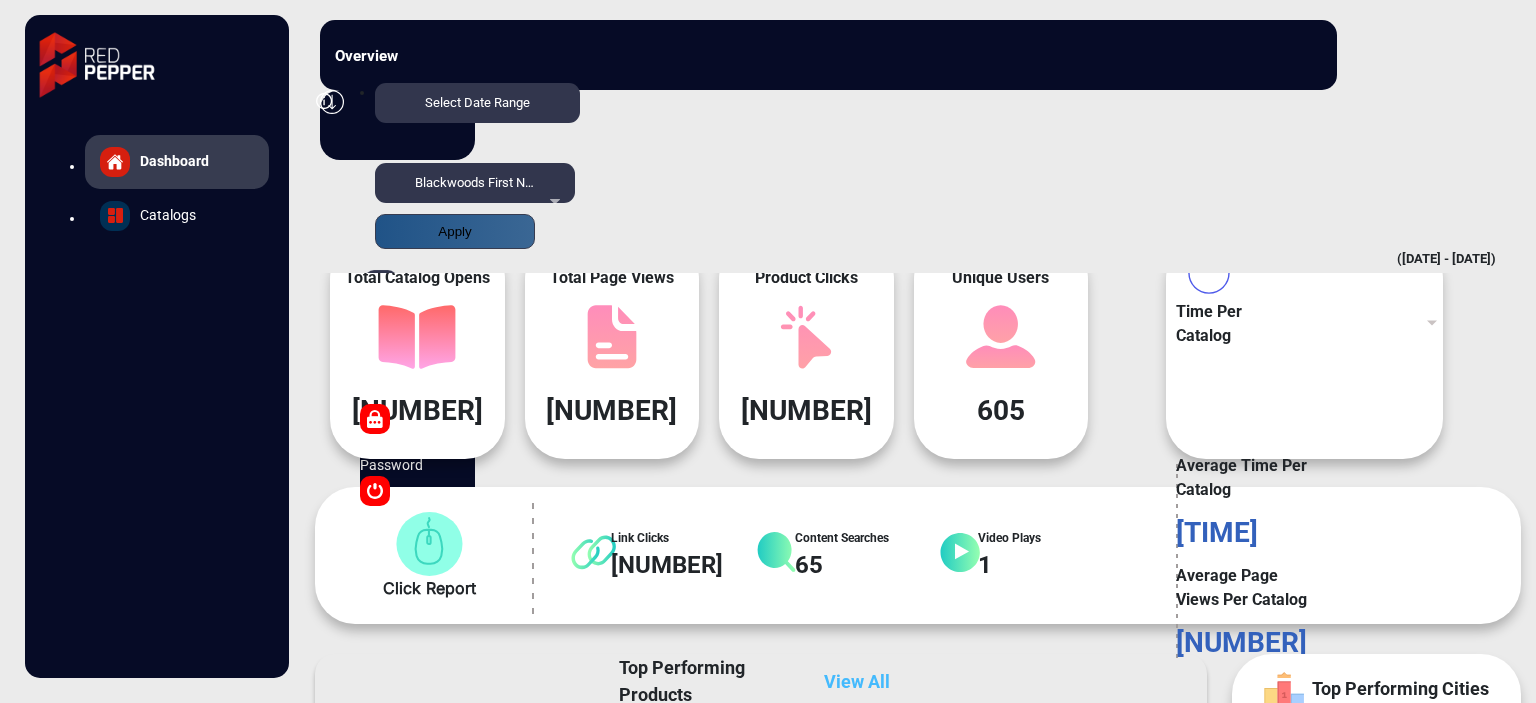 click on "Apply" at bounding box center (455, 231) 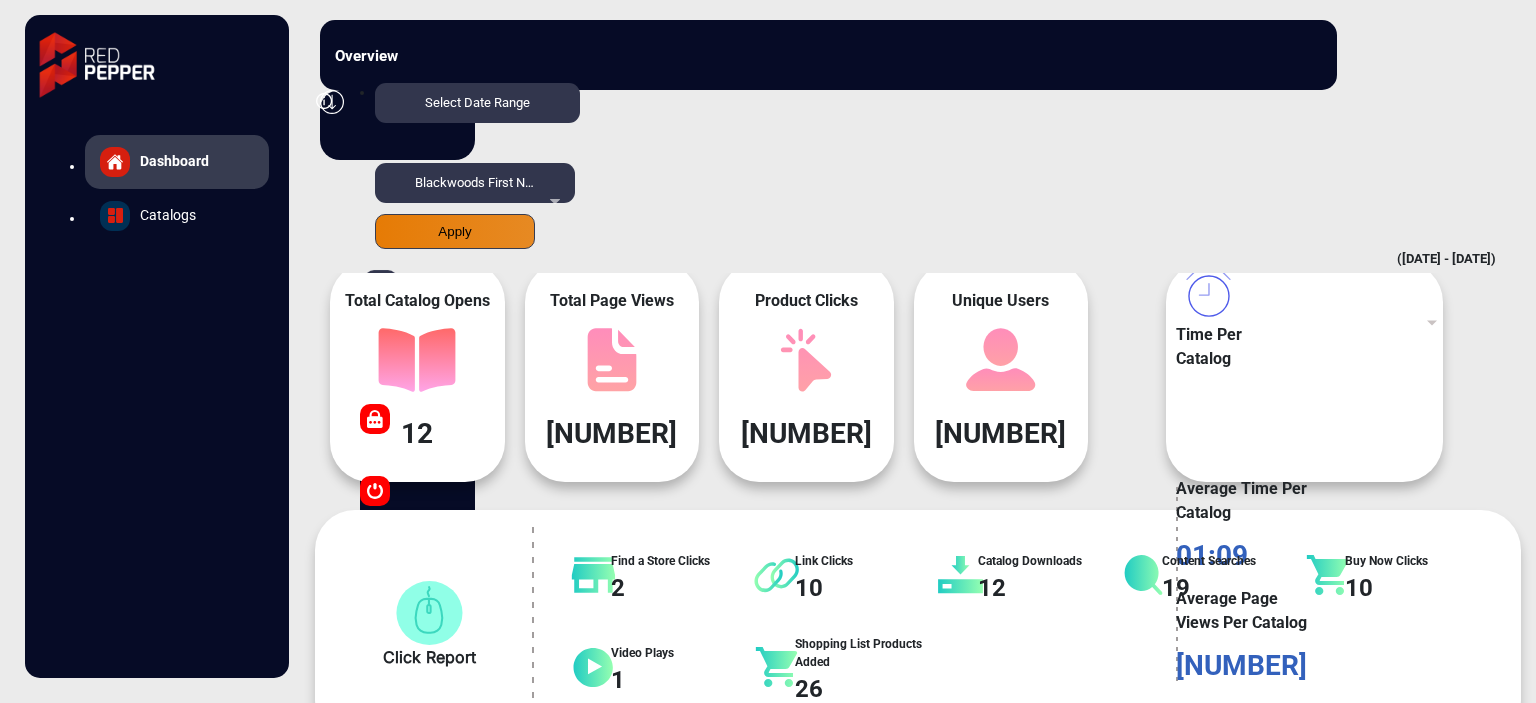 scroll, scrollTop: 150, scrollLeft: 0, axis: vertical 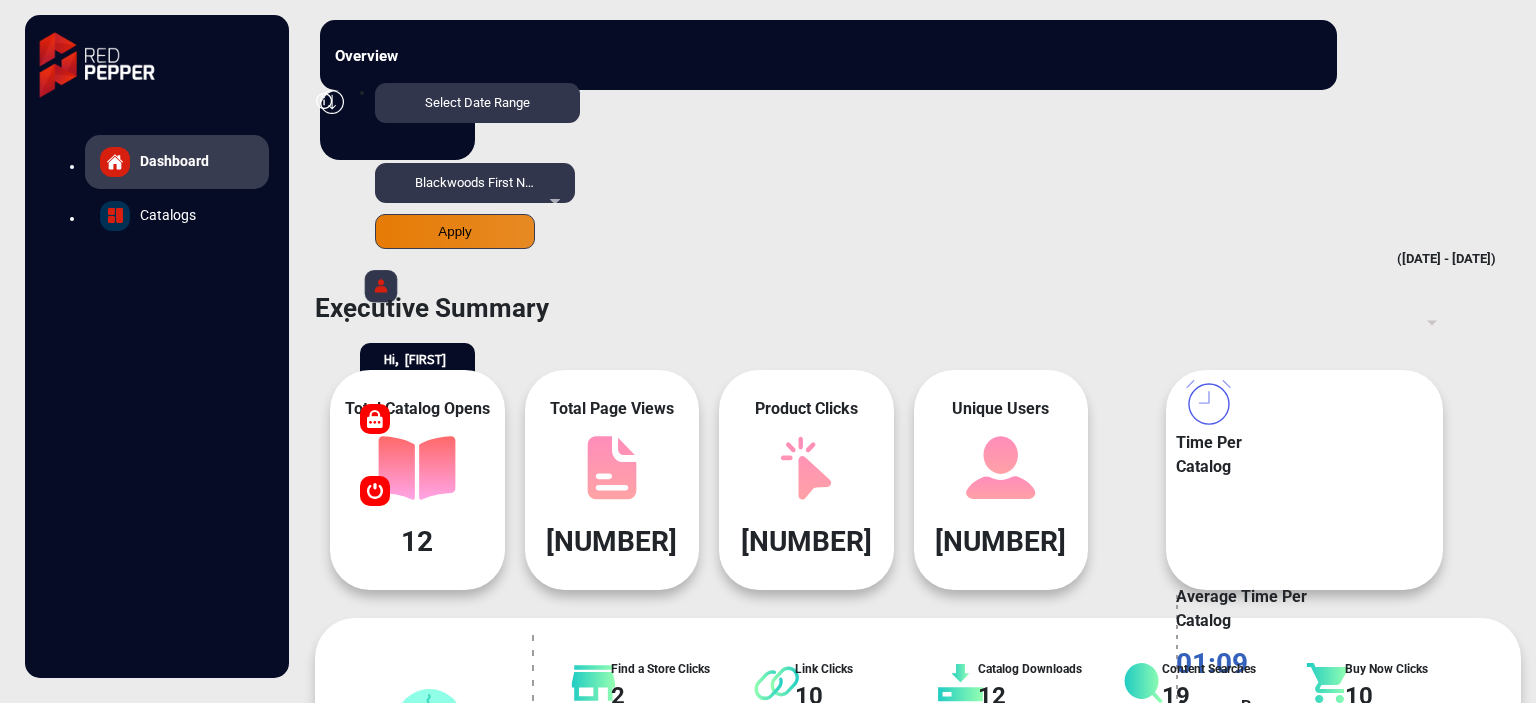 click on "Blackwoods First Nations Supplier Diversity" at bounding box center [475, 183] 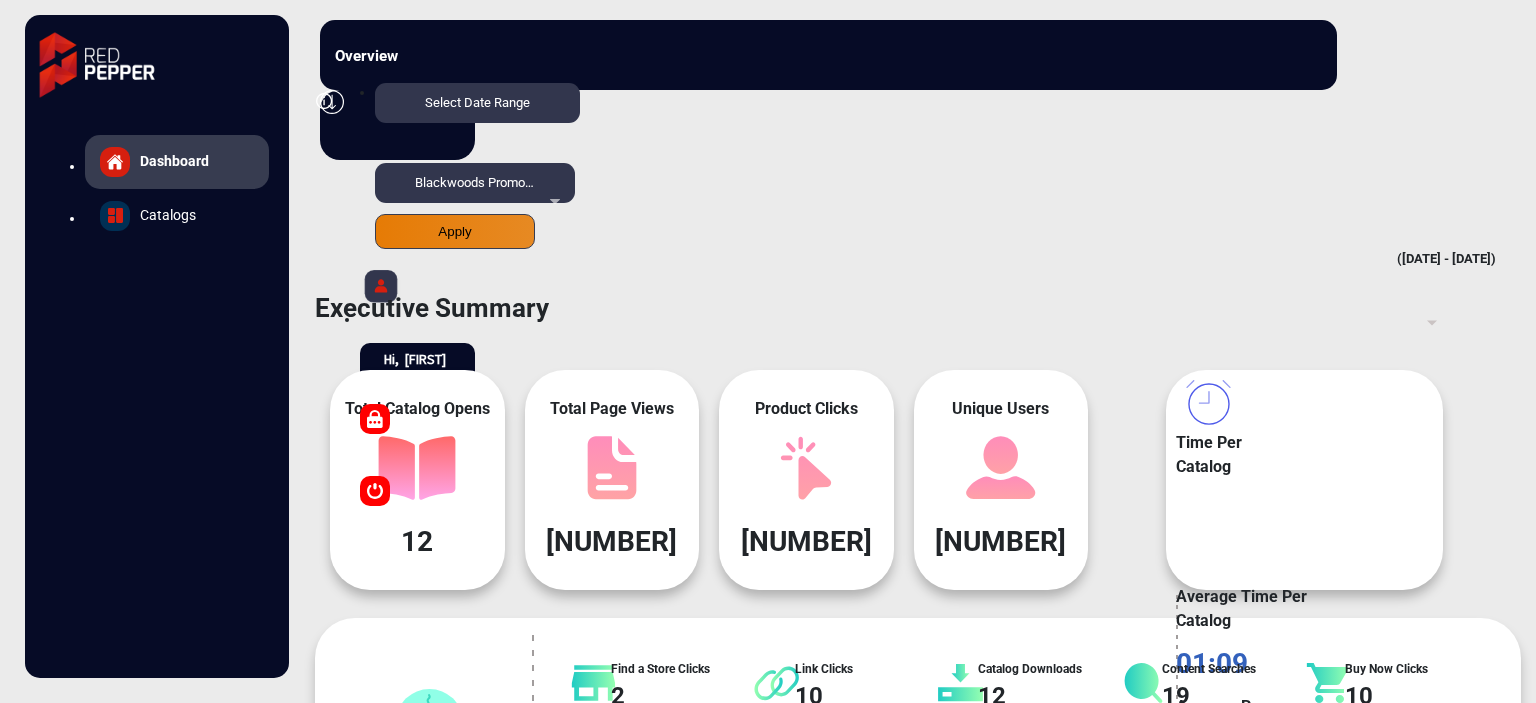 click on "Apply" at bounding box center [455, 231] 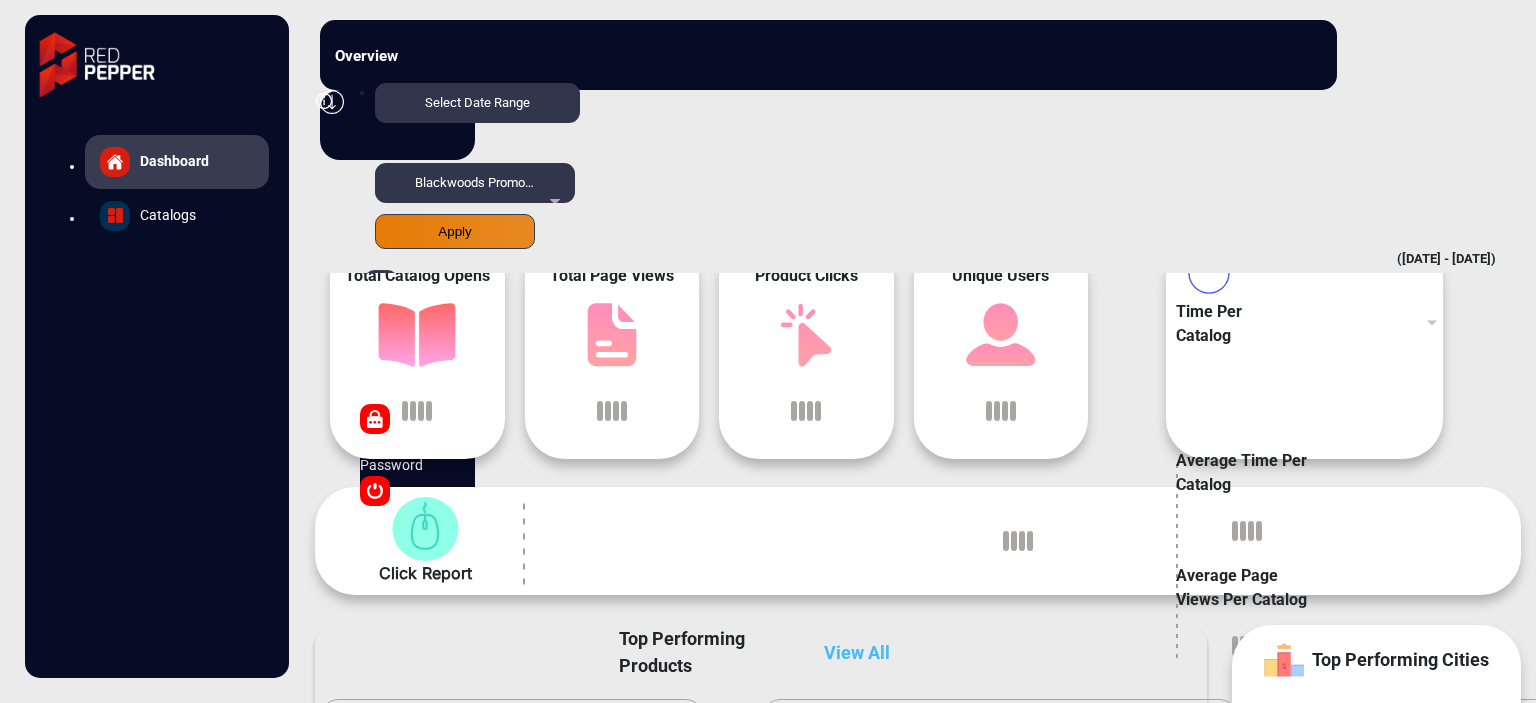 scroll, scrollTop: 150, scrollLeft: 0, axis: vertical 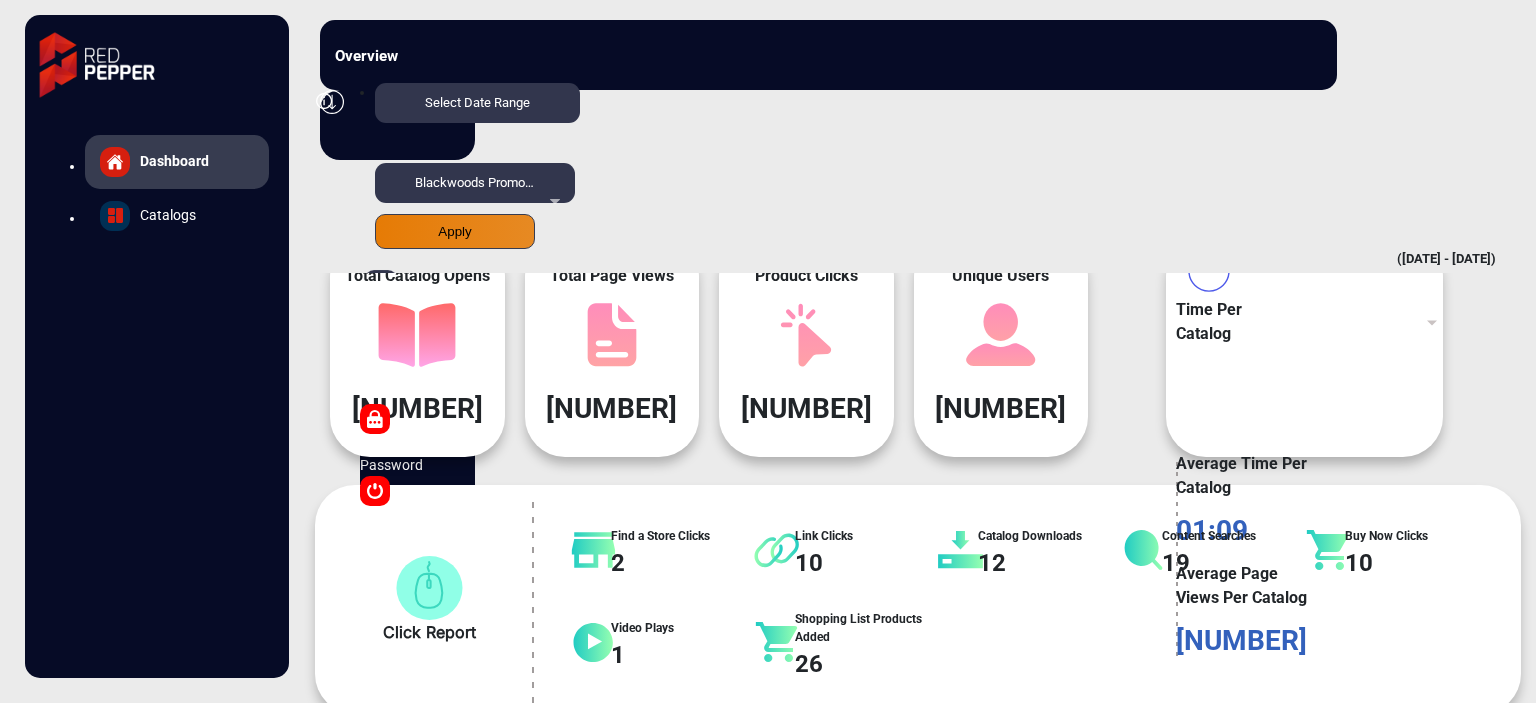 click on "Blackwoods Promotions" at bounding box center [484, 182] 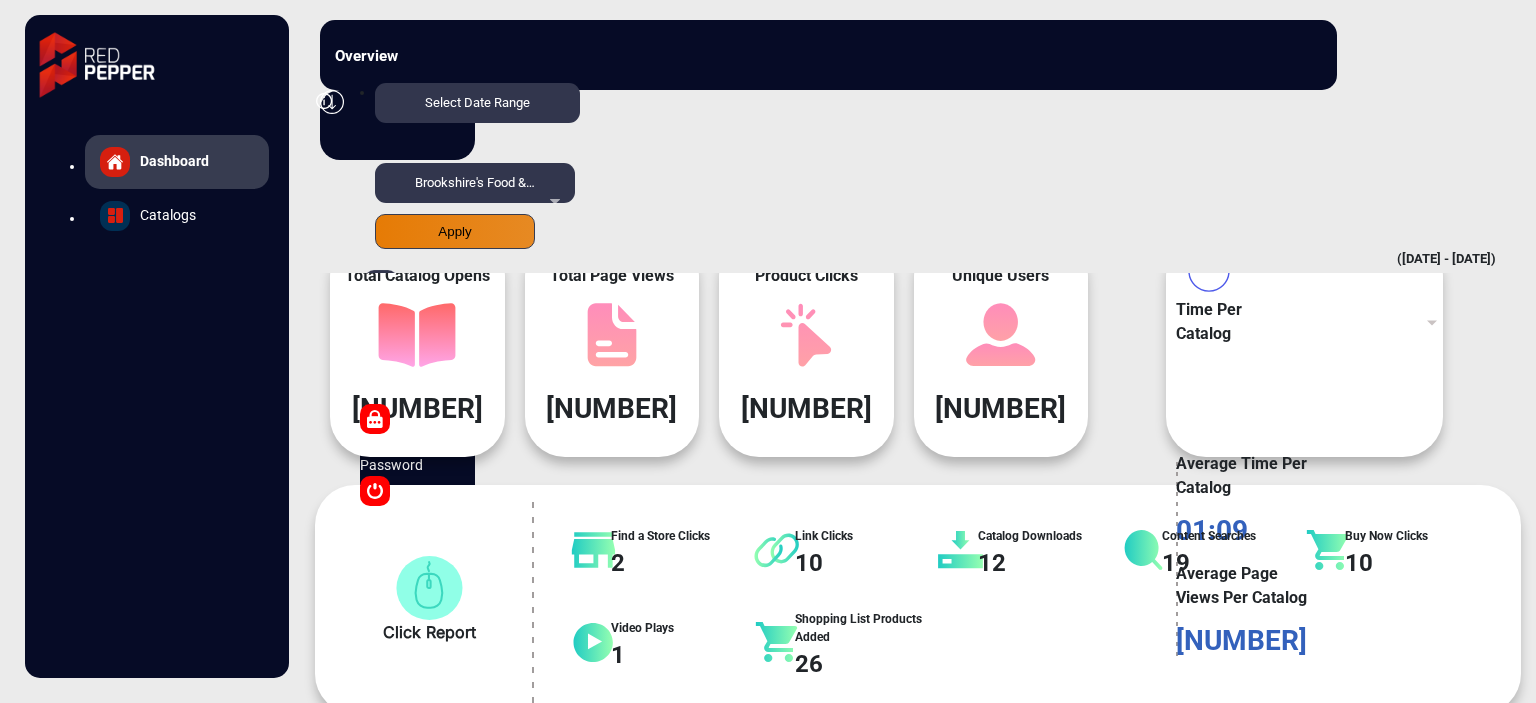 click on "Apply" at bounding box center [455, 231] 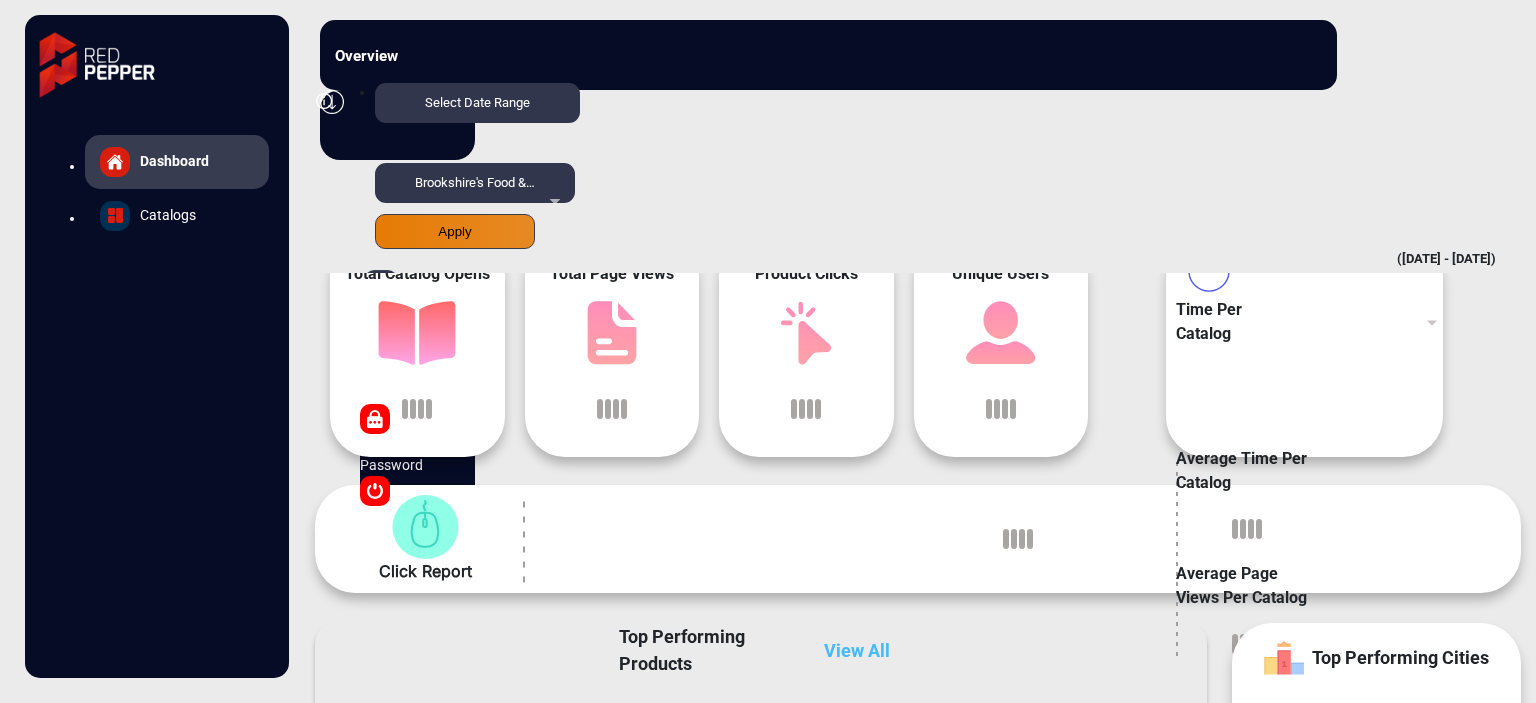 scroll, scrollTop: 15, scrollLeft: 0, axis: vertical 